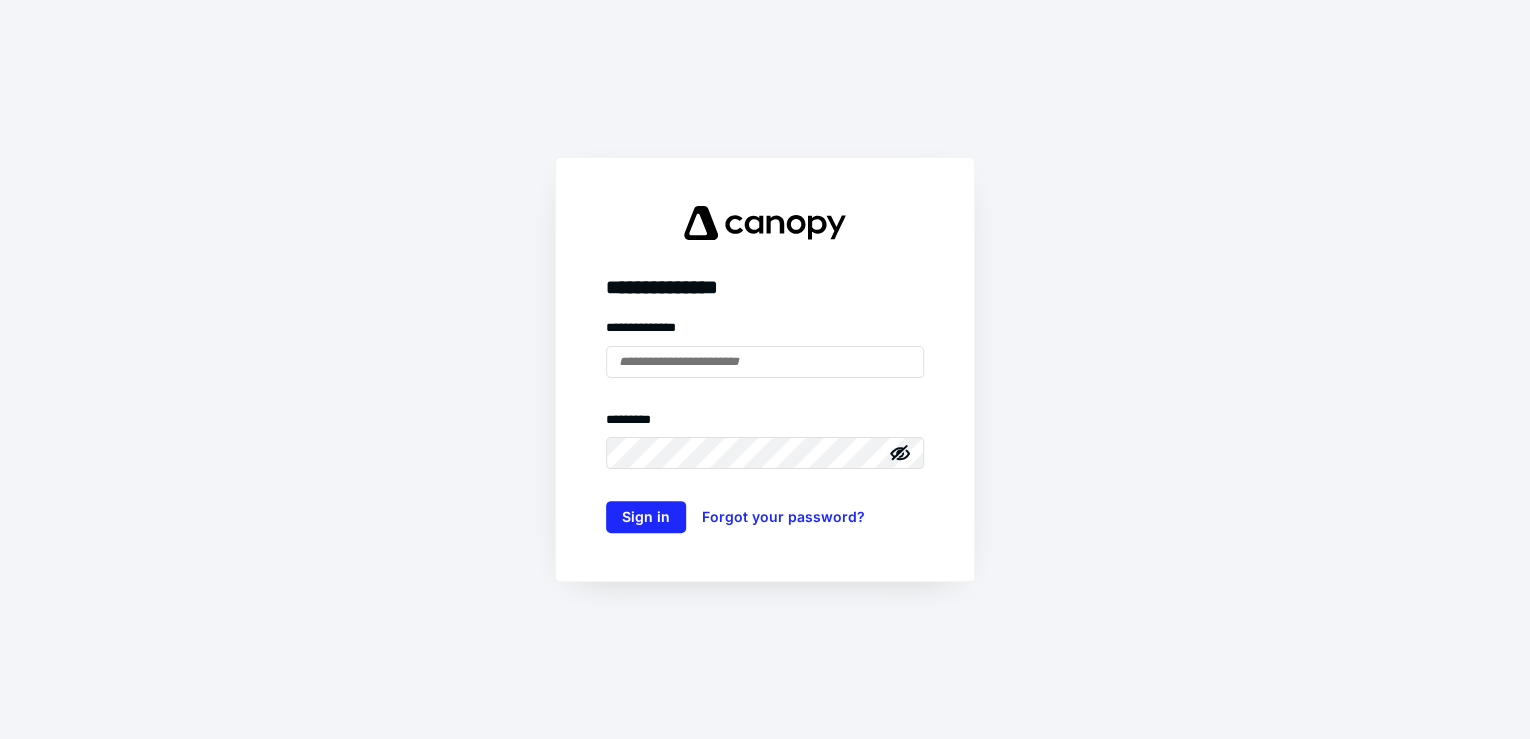 scroll, scrollTop: 0, scrollLeft: 0, axis: both 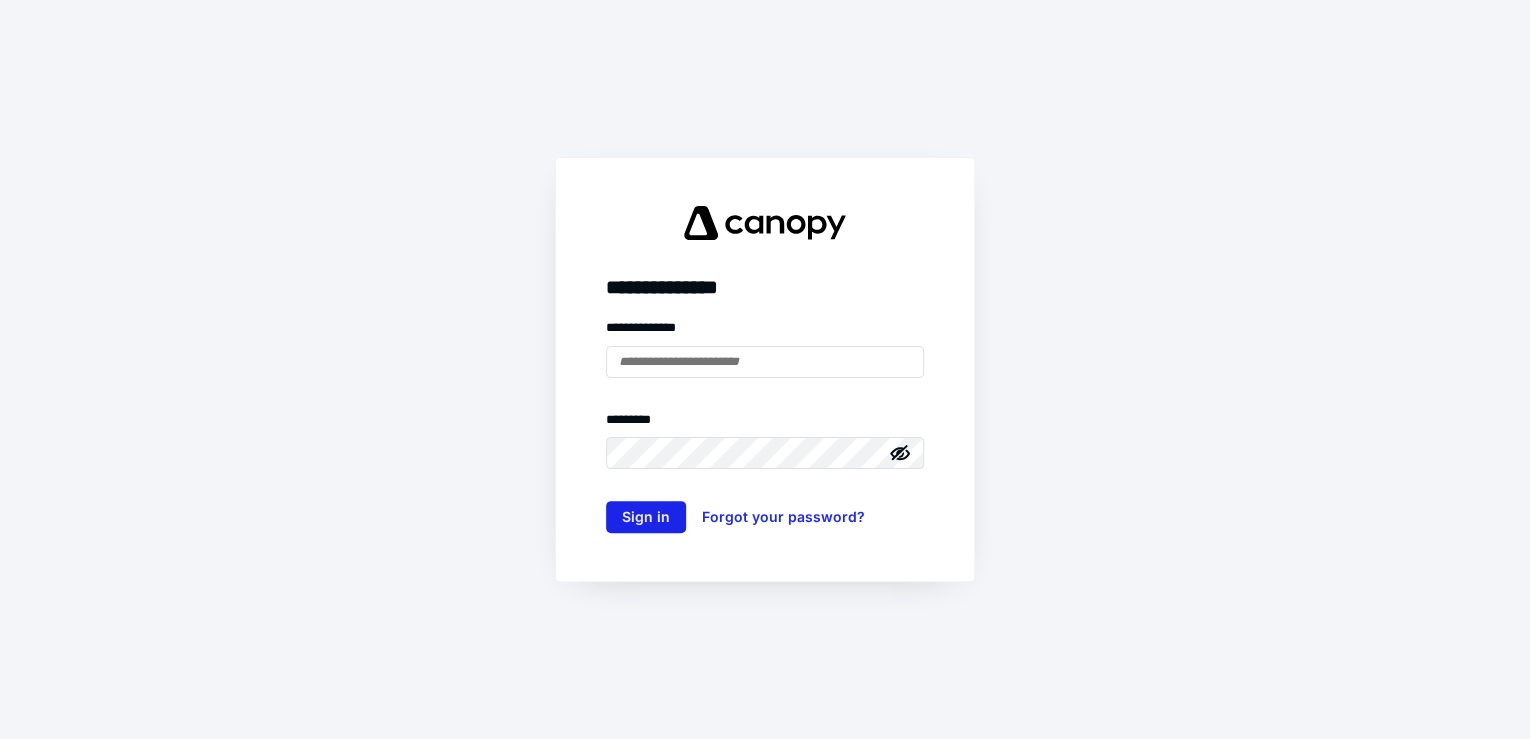 type on "**********" 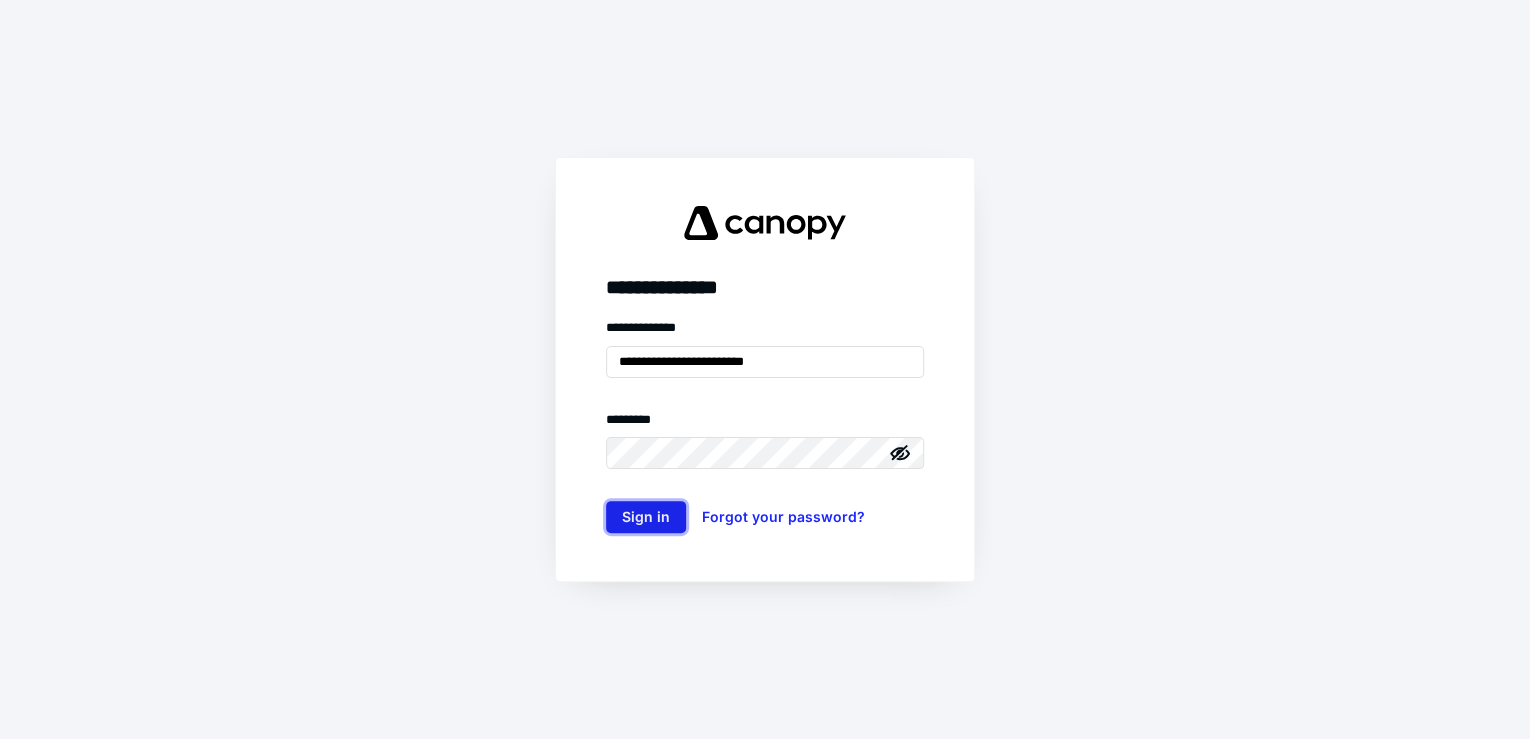 click on "Sign in" at bounding box center (646, 517) 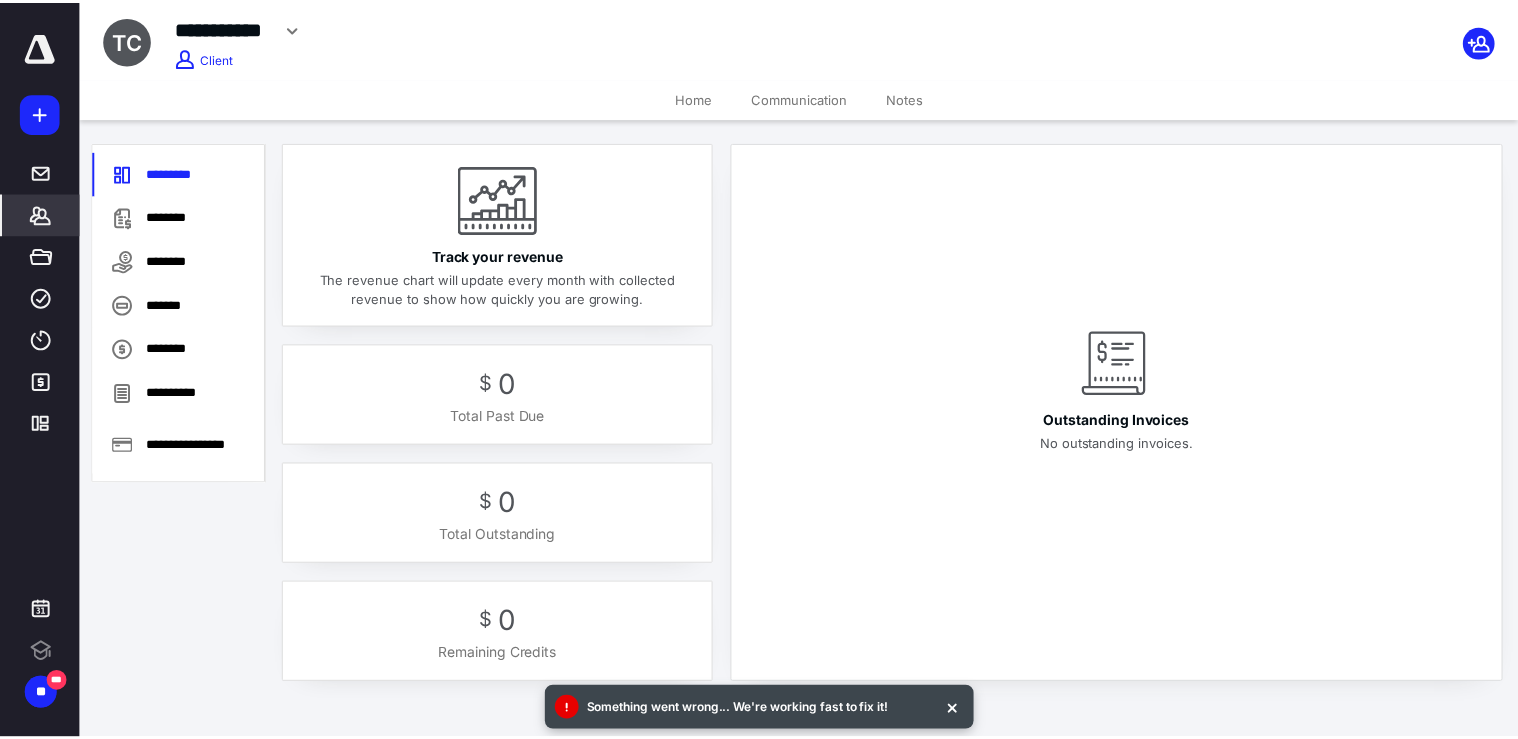 scroll, scrollTop: 0, scrollLeft: 0, axis: both 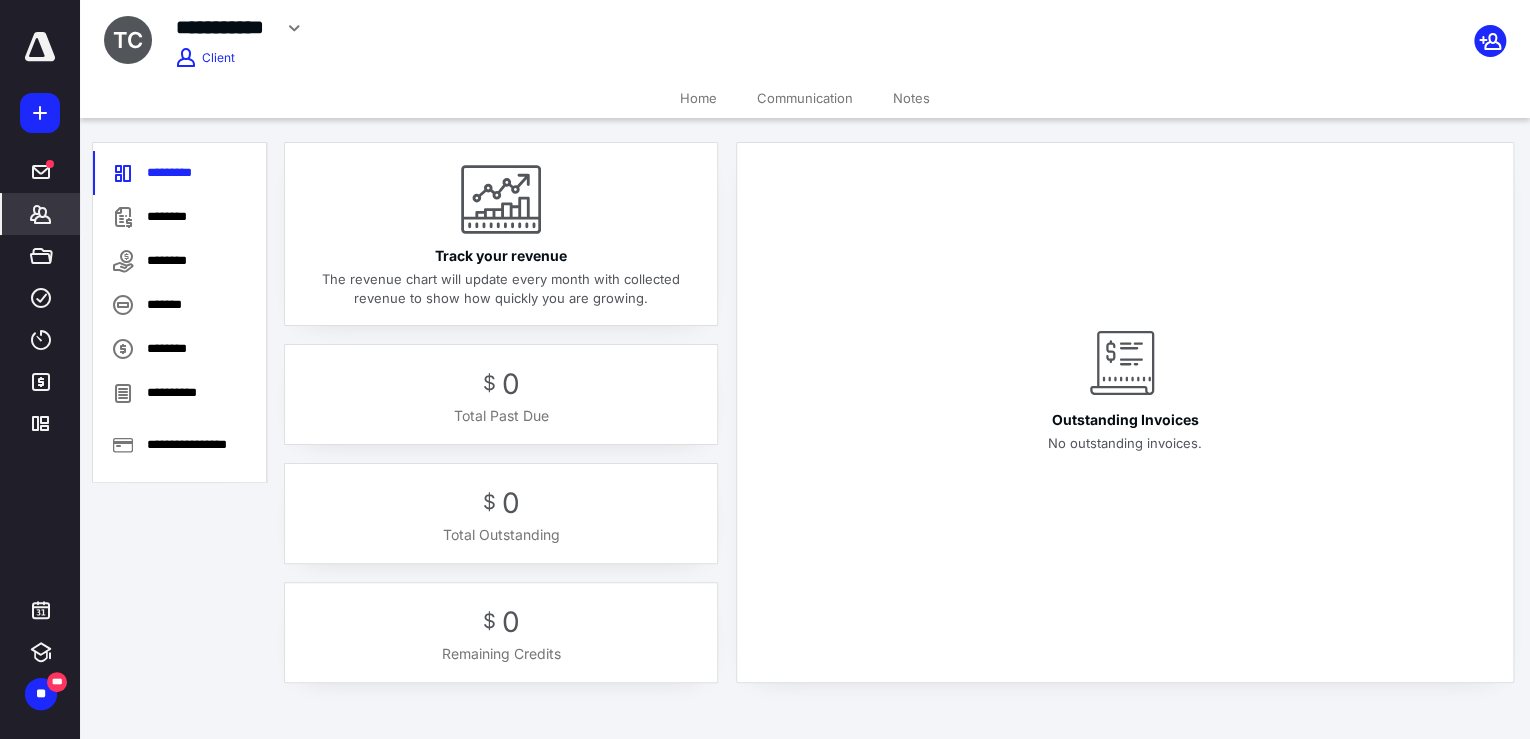 click 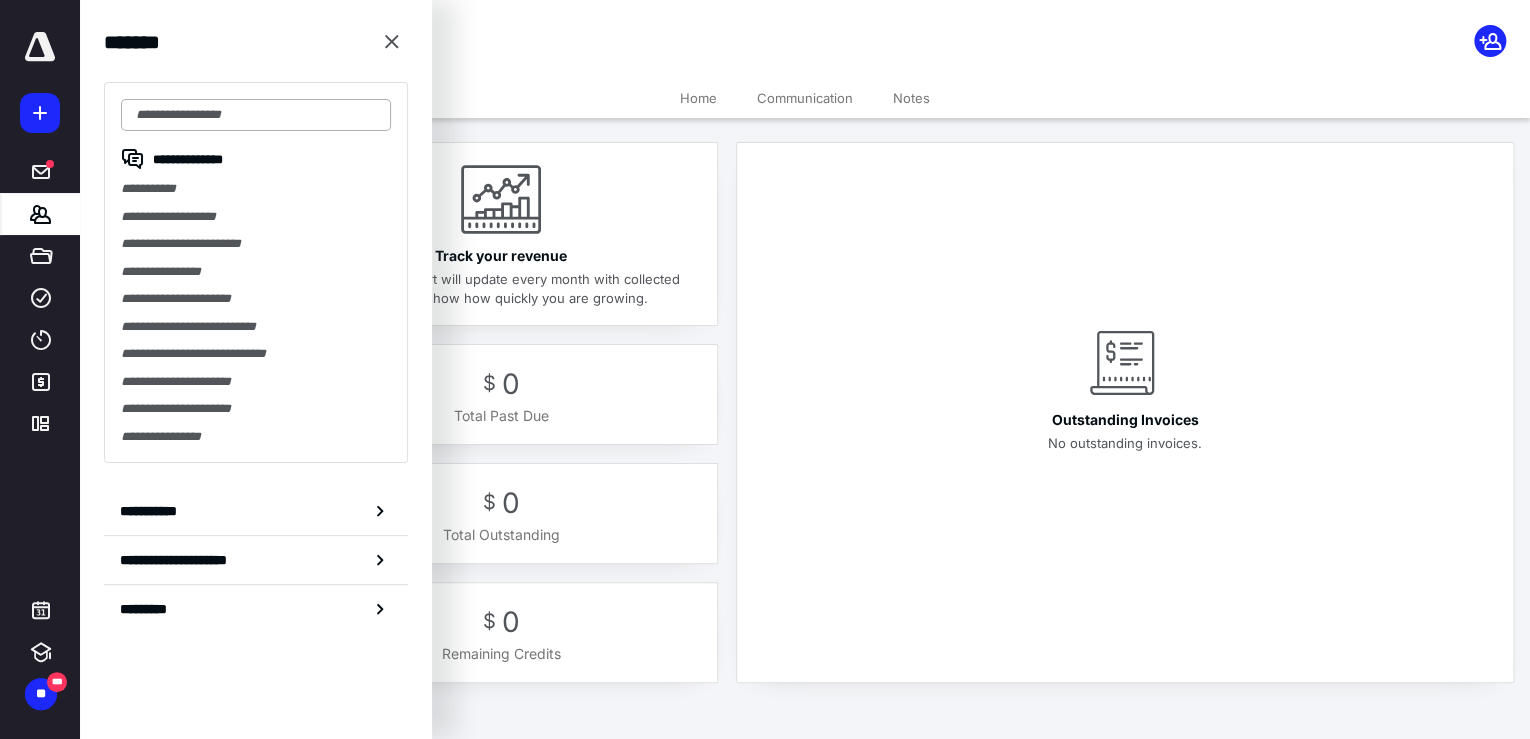 click at bounding box center [256, 115] 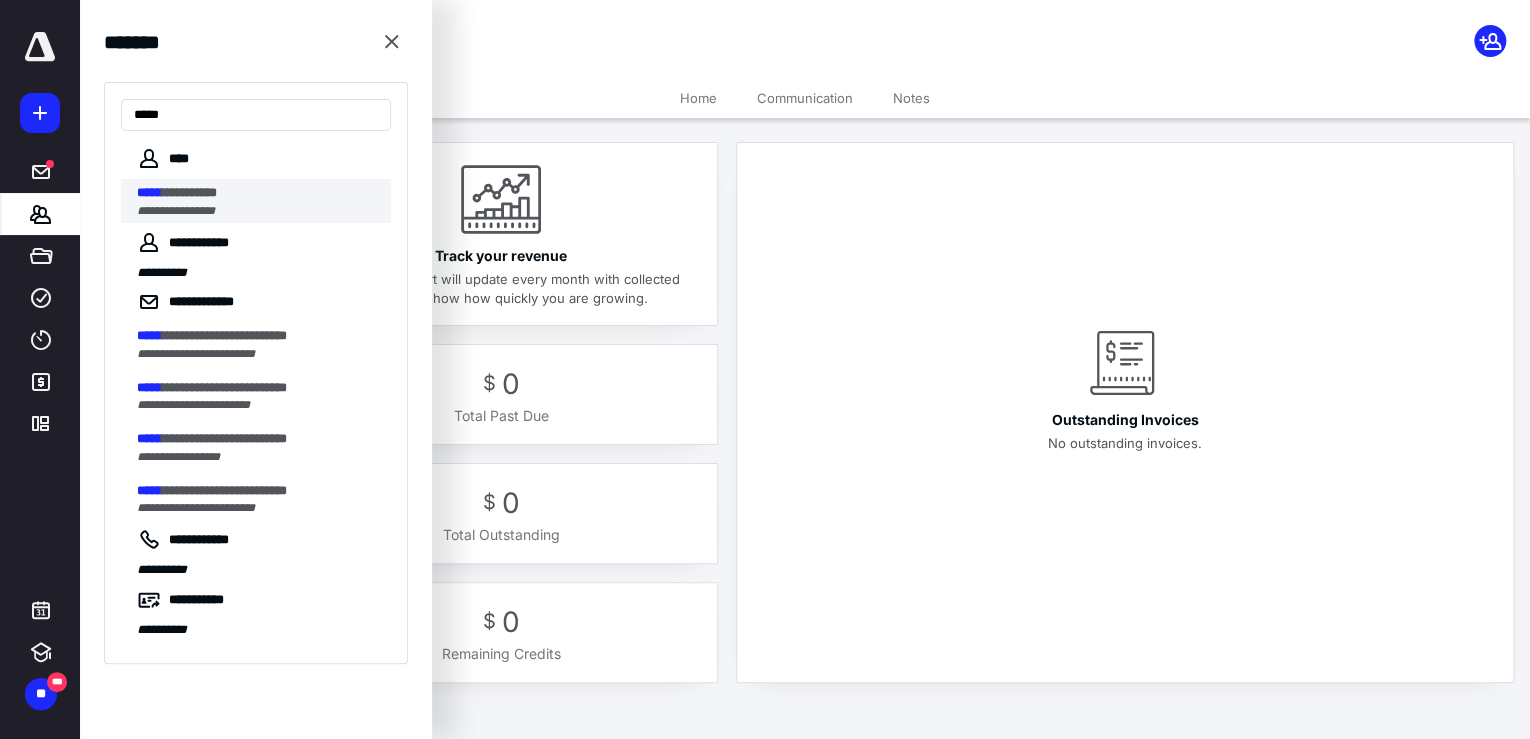 type on "*****" 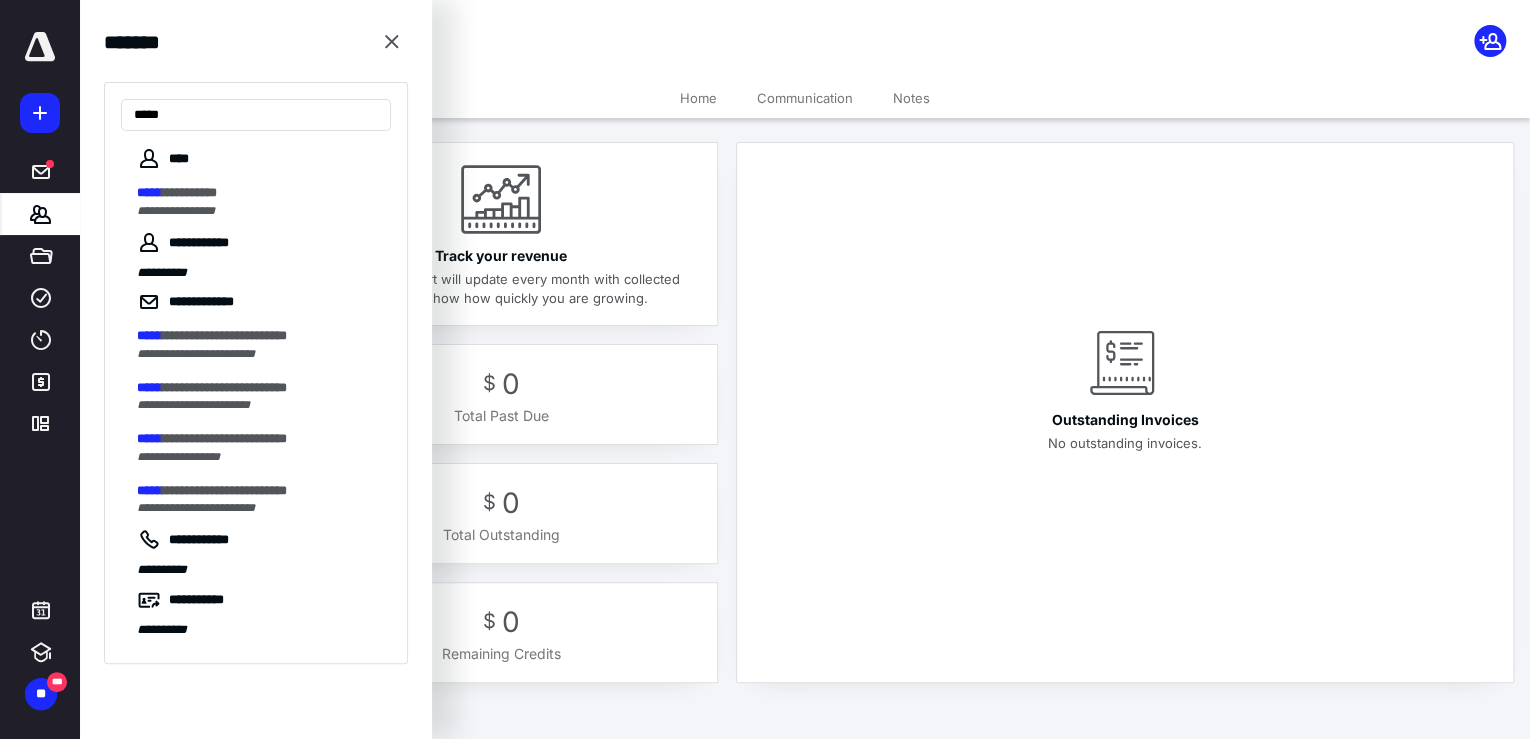 click on "**********" at bounding box center (189, 192) 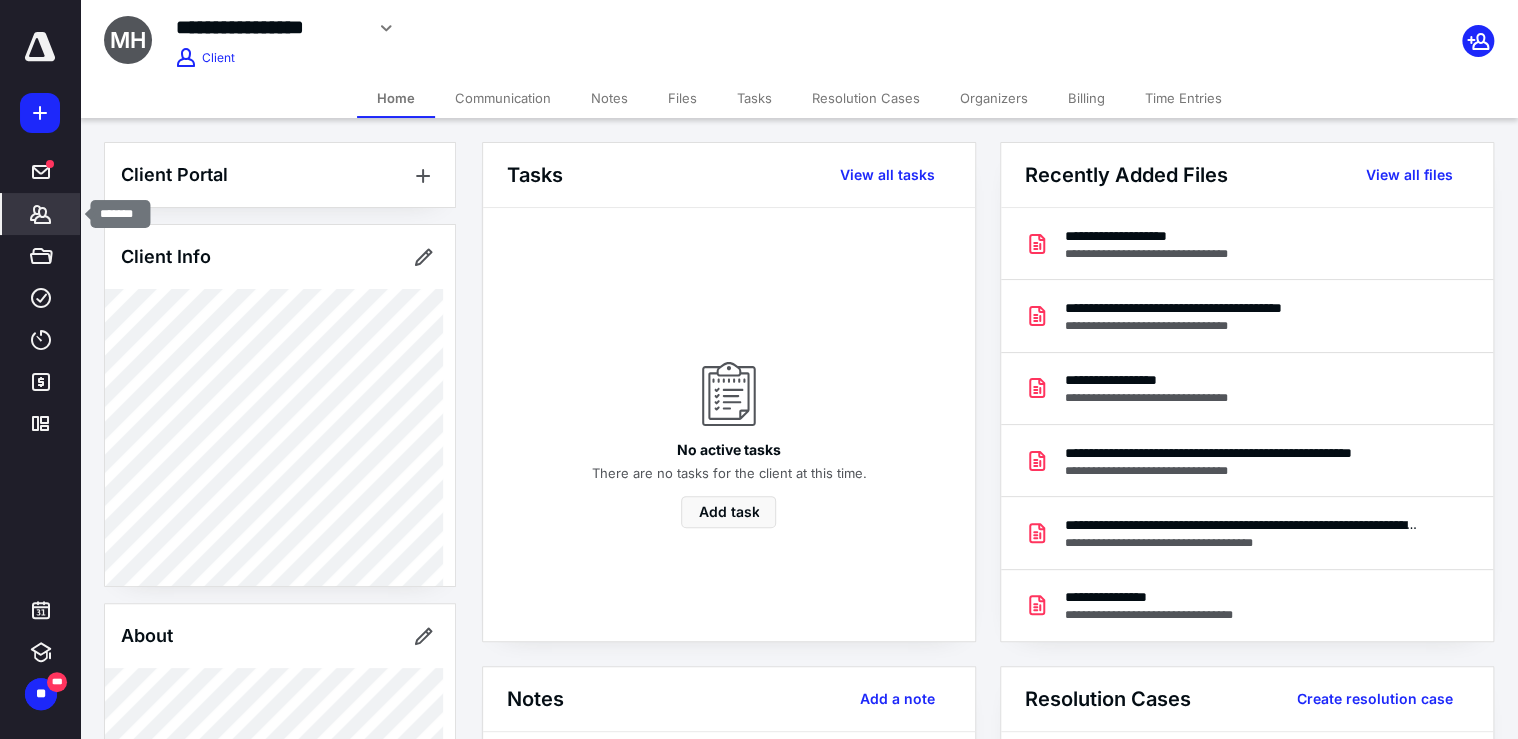 click 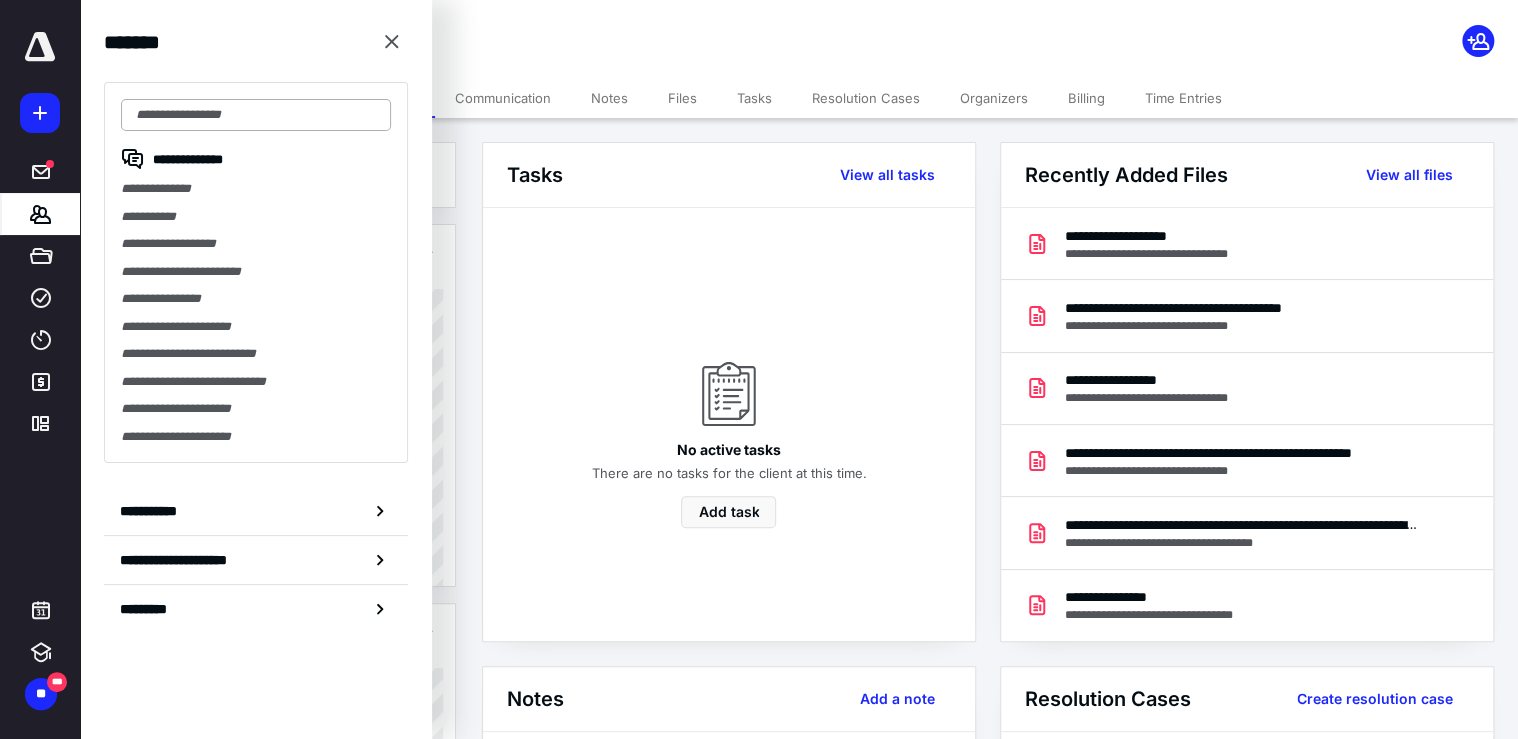 click at bounding box center (256, 115) 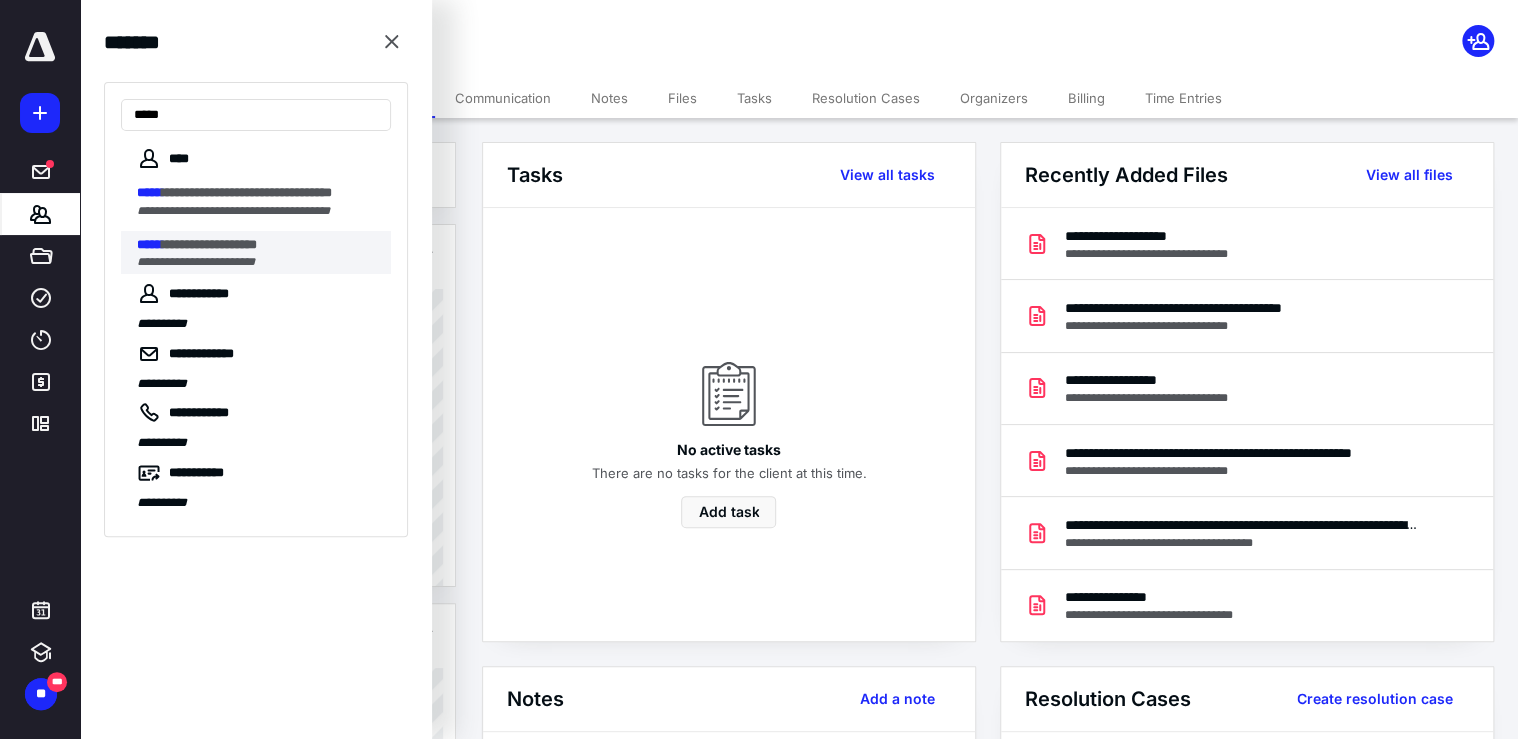 type on "*****" 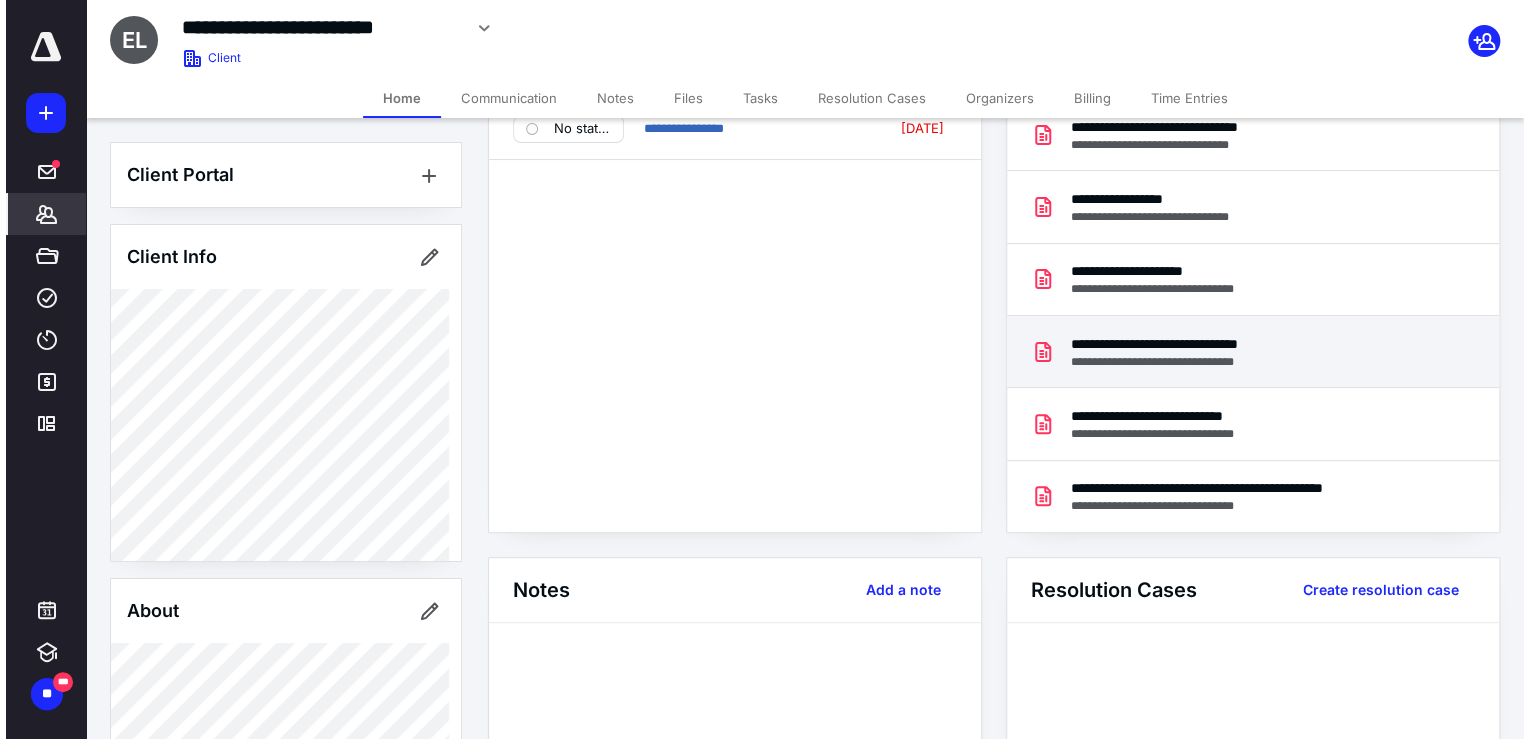 scroll, scrollTop: 0, scrollLeft: 0, axis: both 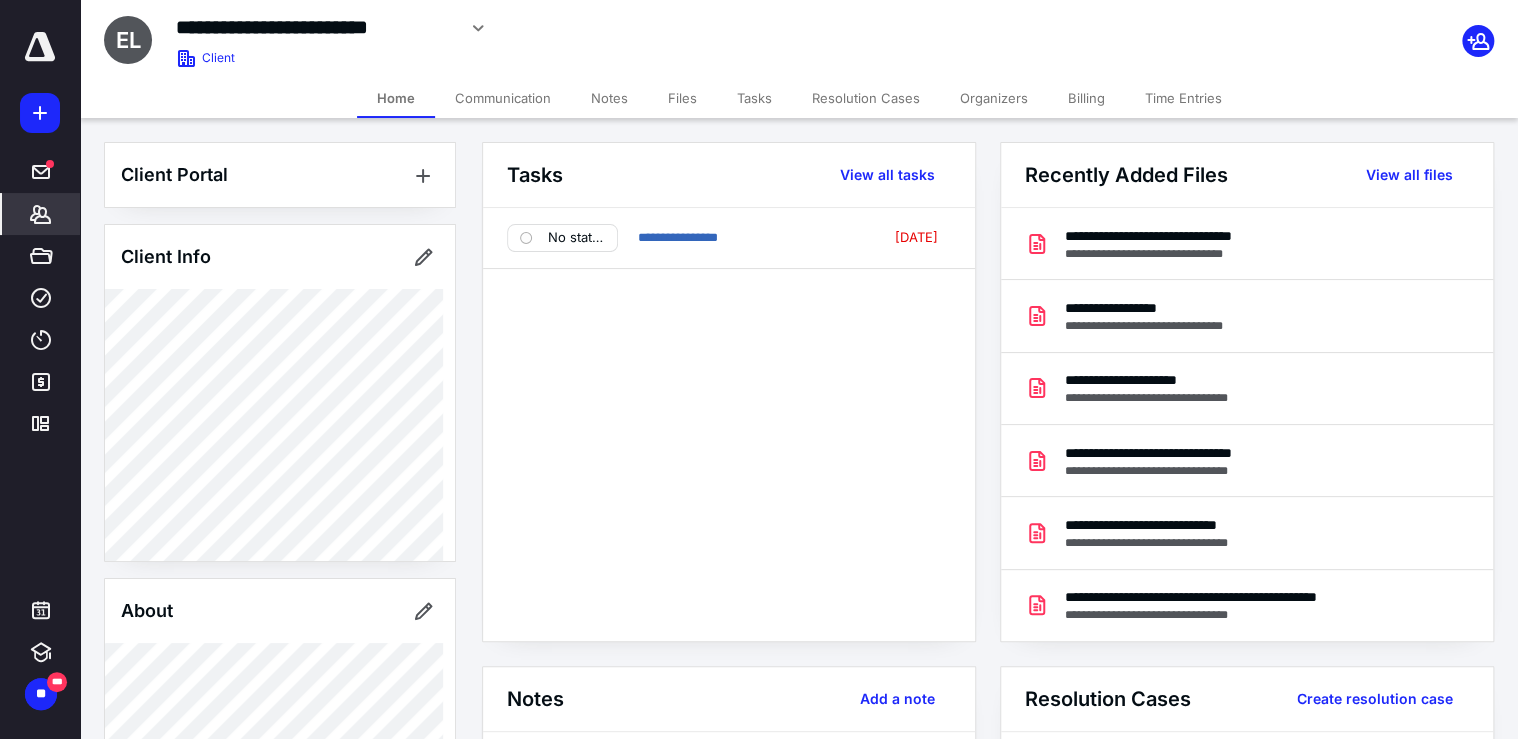 click on "Files" at bounding box center [682, 98] 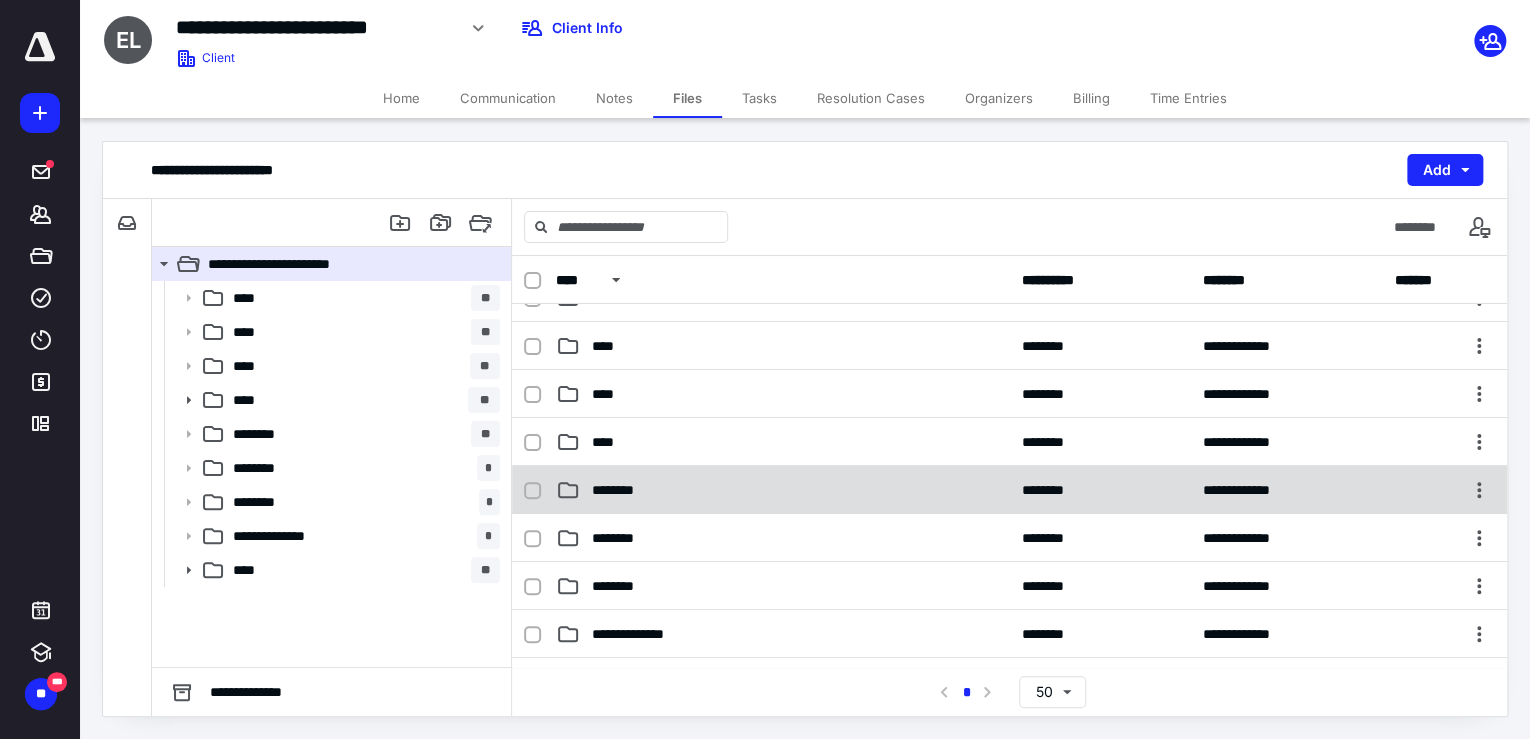 scroll, scrollTop: 80, scrollLeft: 0, axis: vertical 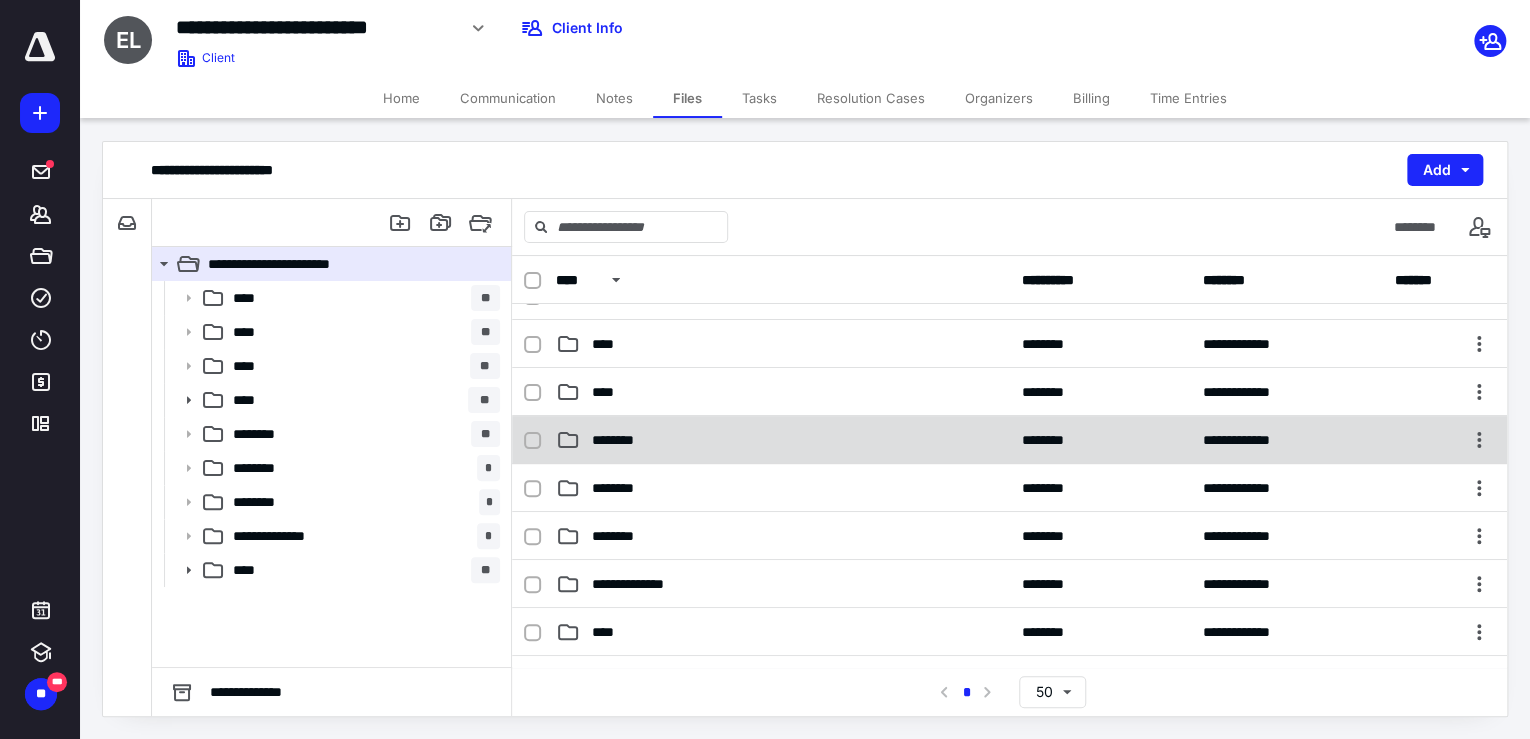 click on "********" at bounding box center [783, 440] 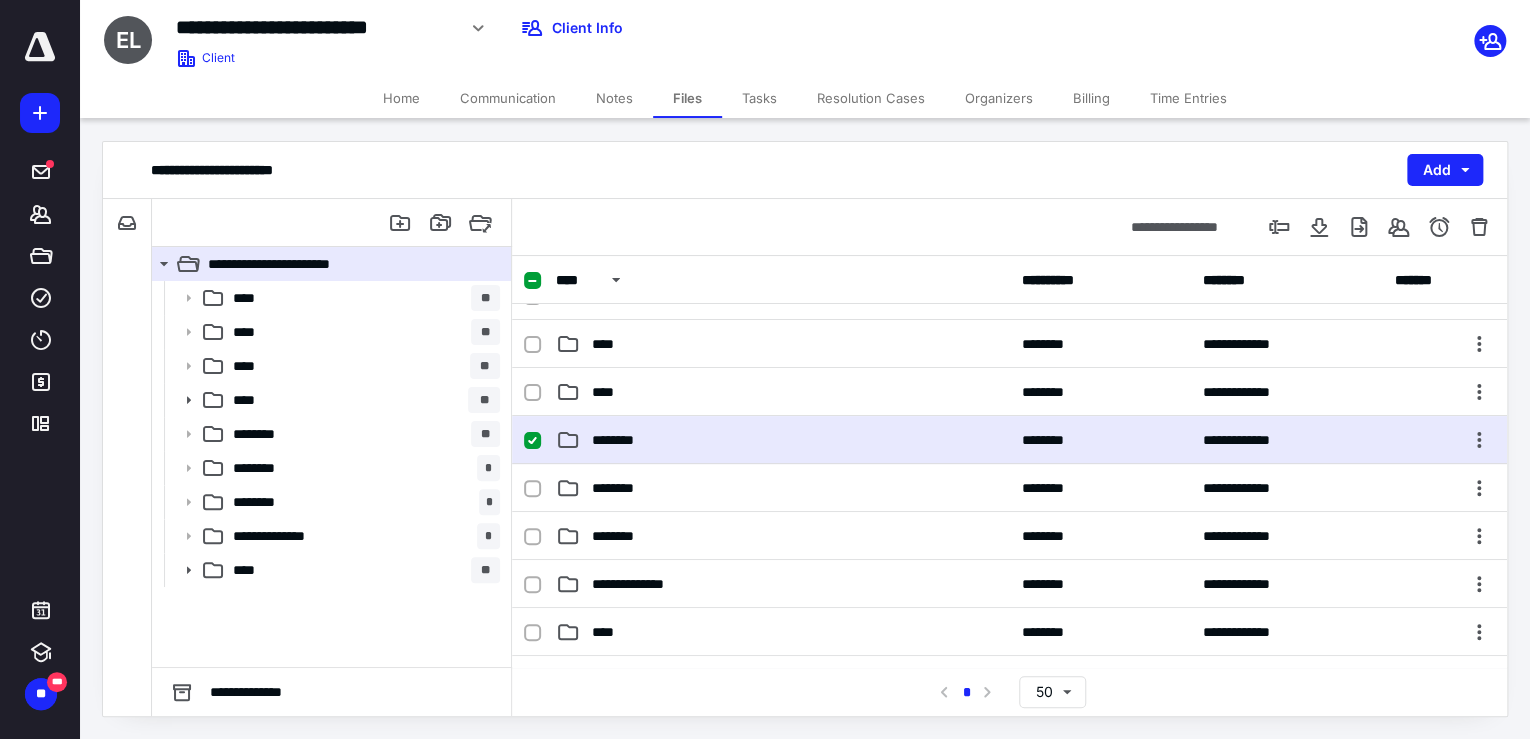 click on "********" at bounding box center [783, 440] 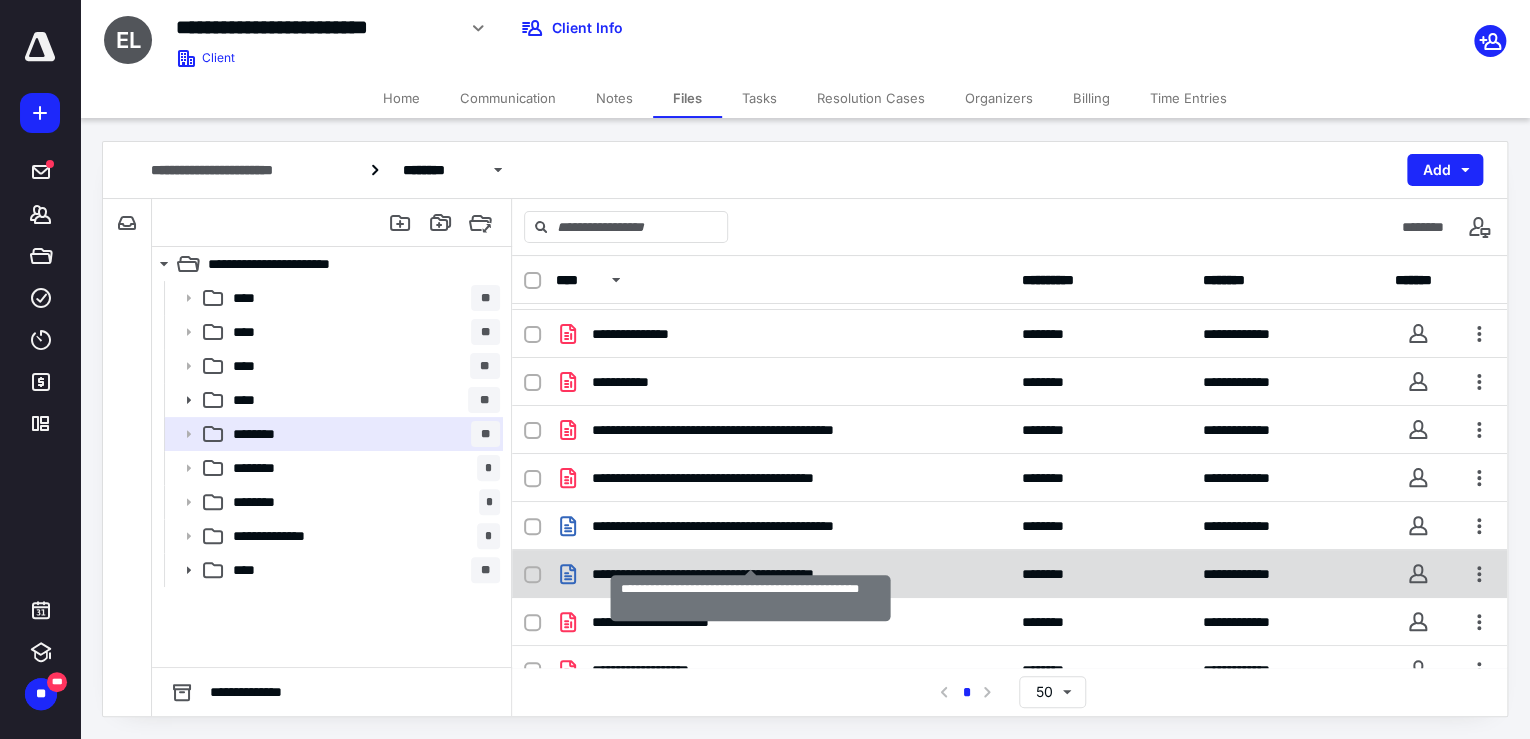 scroll, scrollTop: 80, scrollLeft: 0, axis: vertical 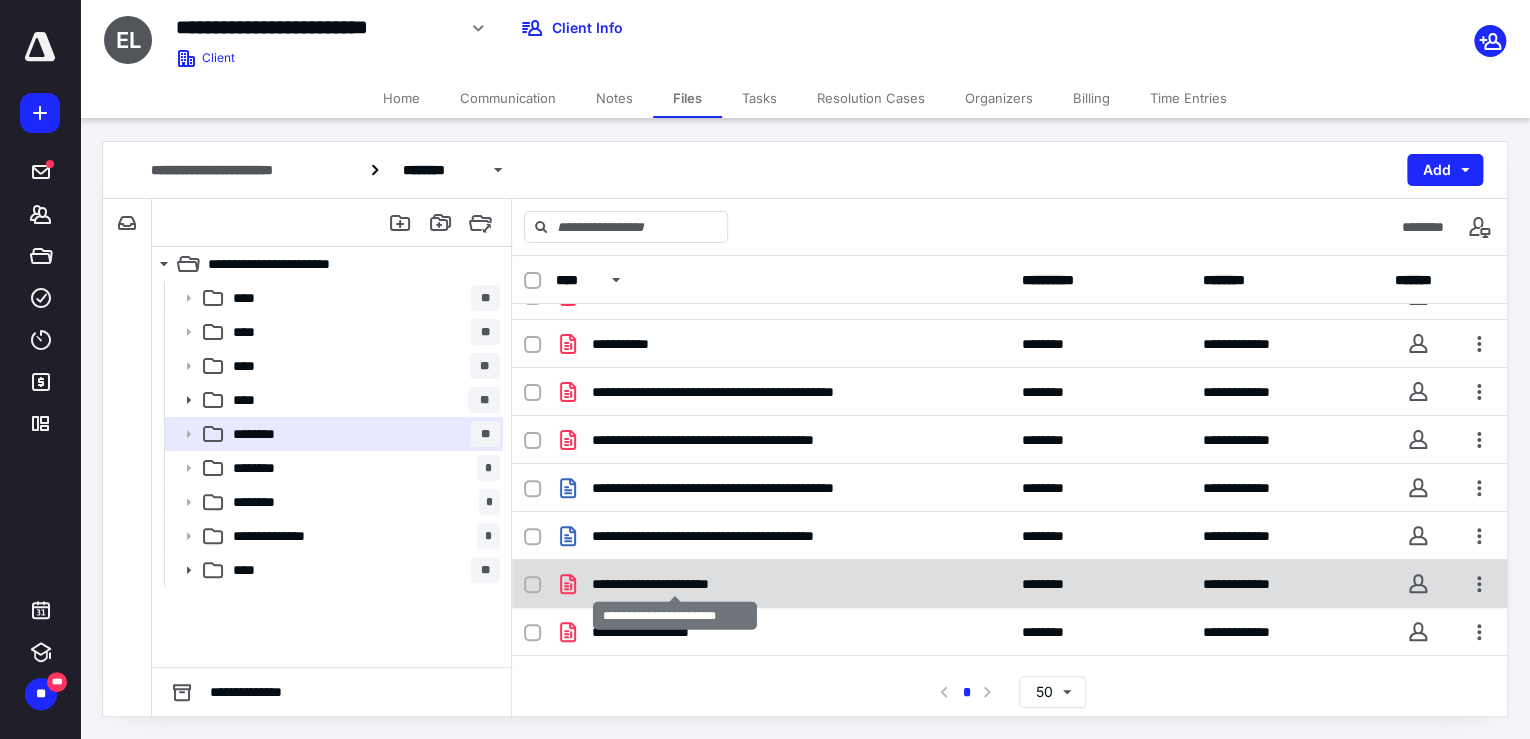 click on "**********" at bounding box center (675, 584) 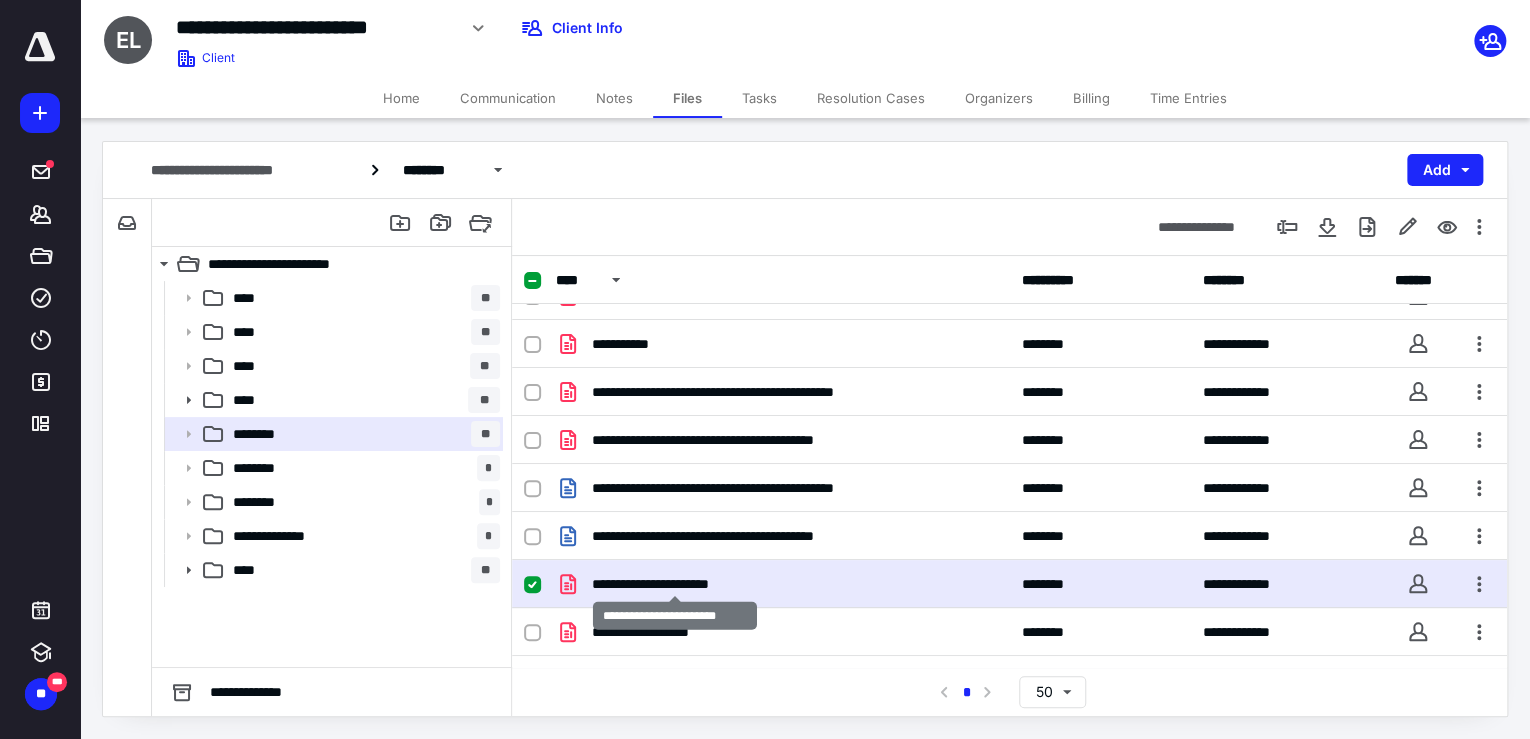 click on "**********" at bounding box center (675, 584) 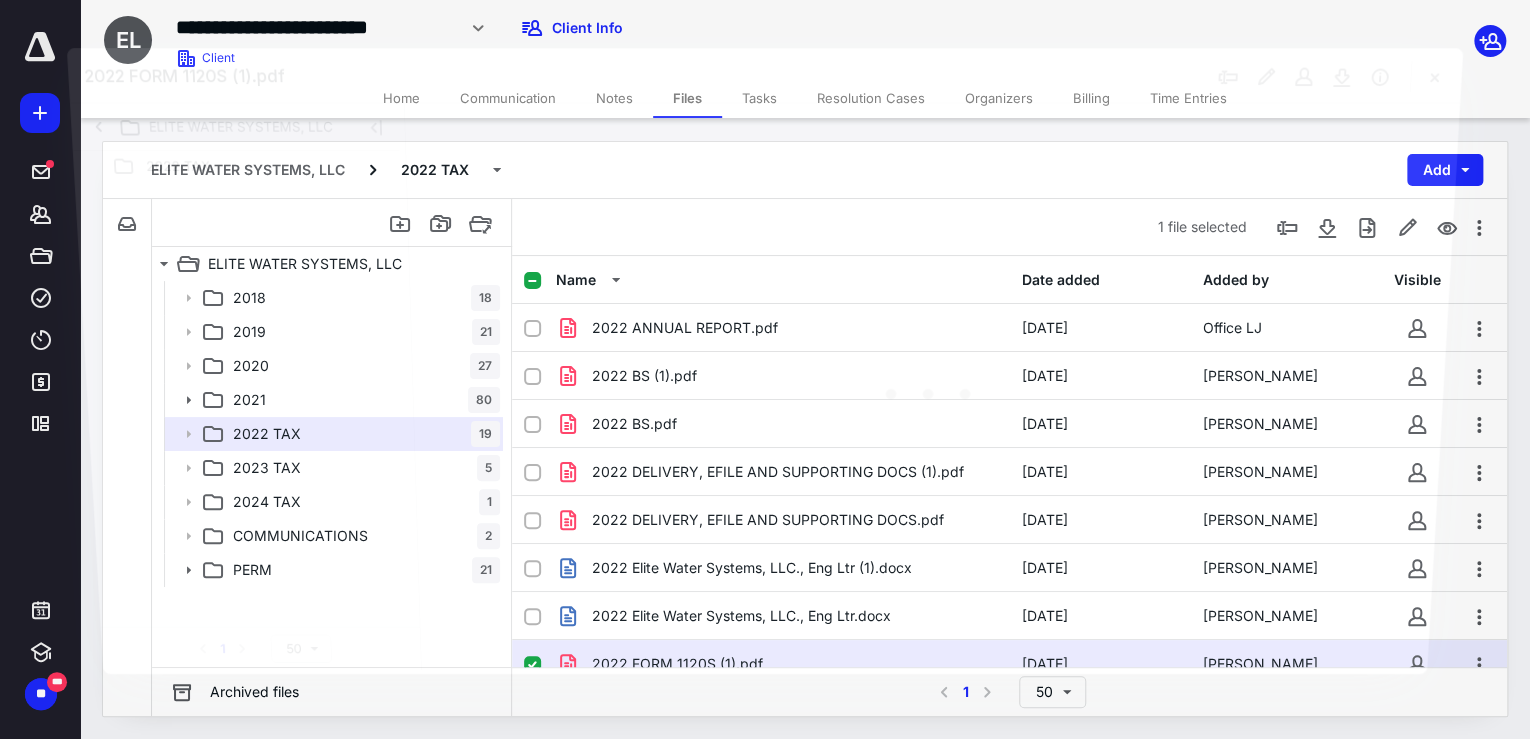scroll, scrollTop: 80, scrollLeft: 0, axis: vertical 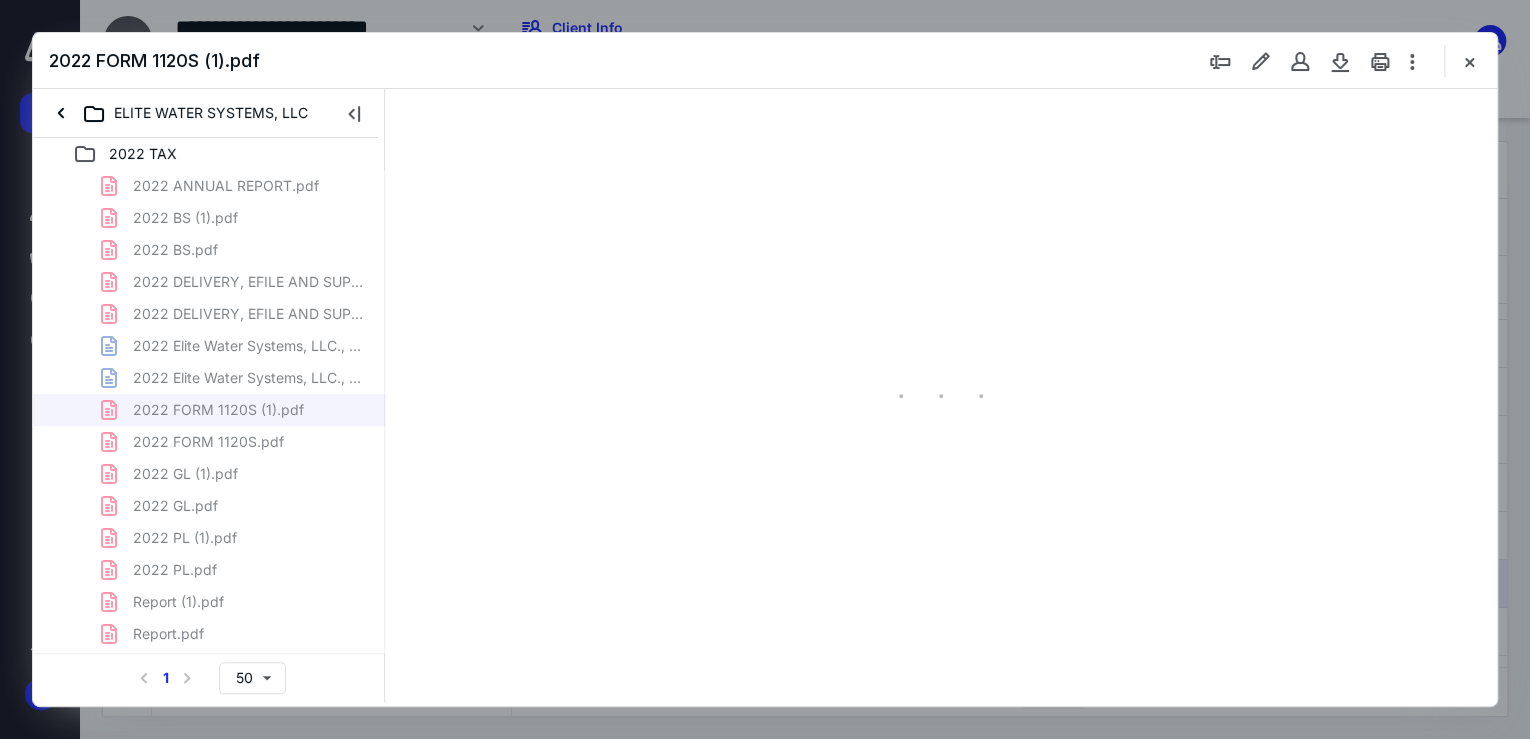 type on "68" 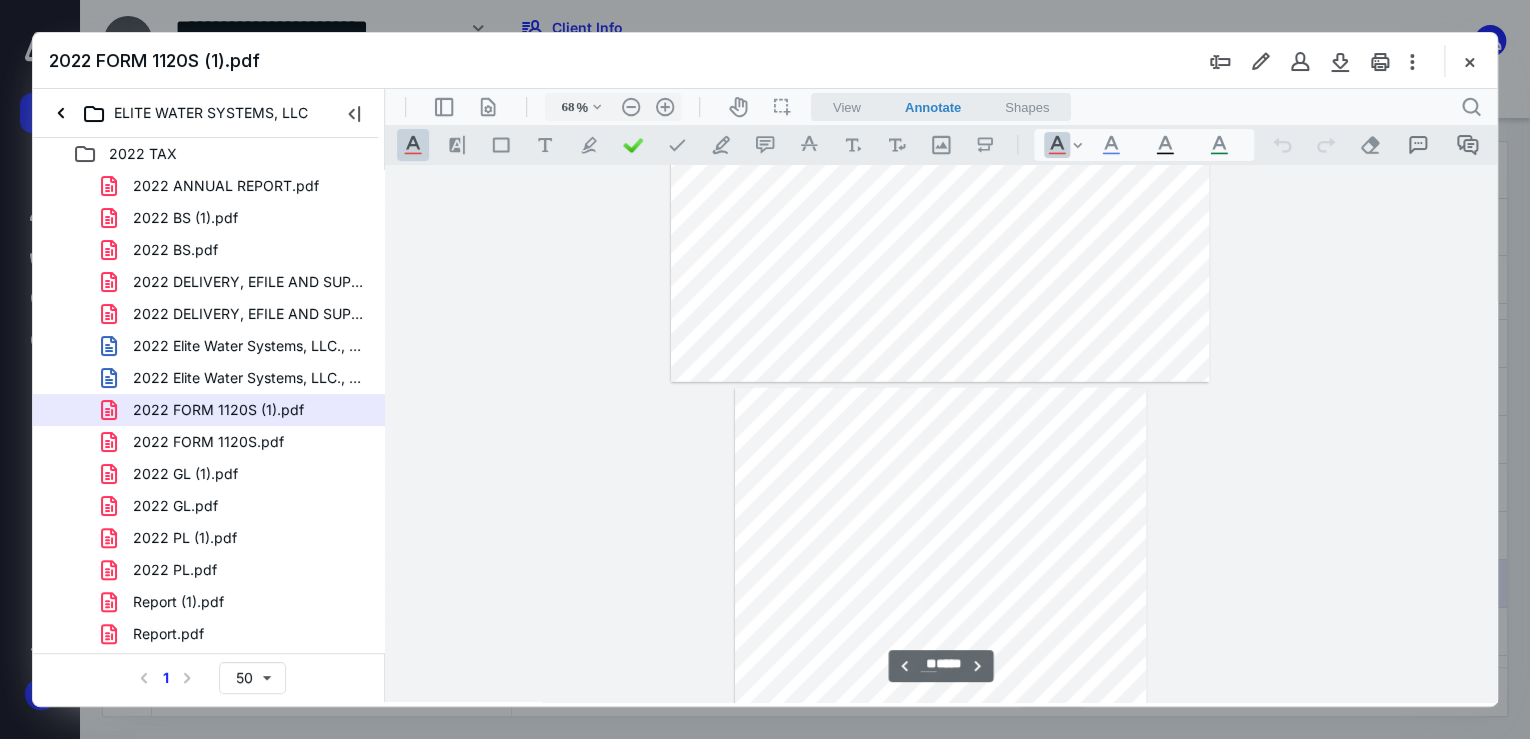 scroll, scrollTop: 9759, scrollLeft: 0, axis: vertical 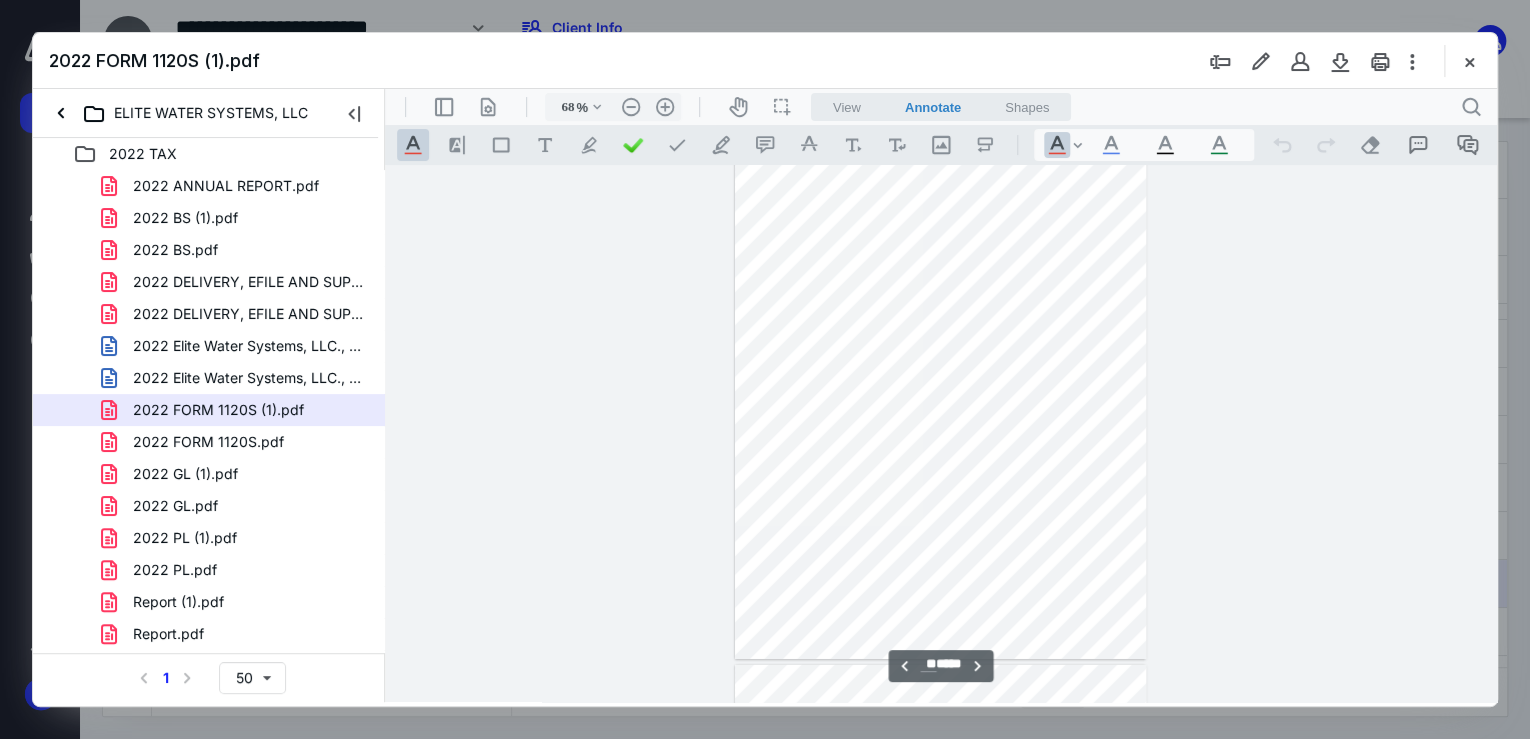 type on "**" 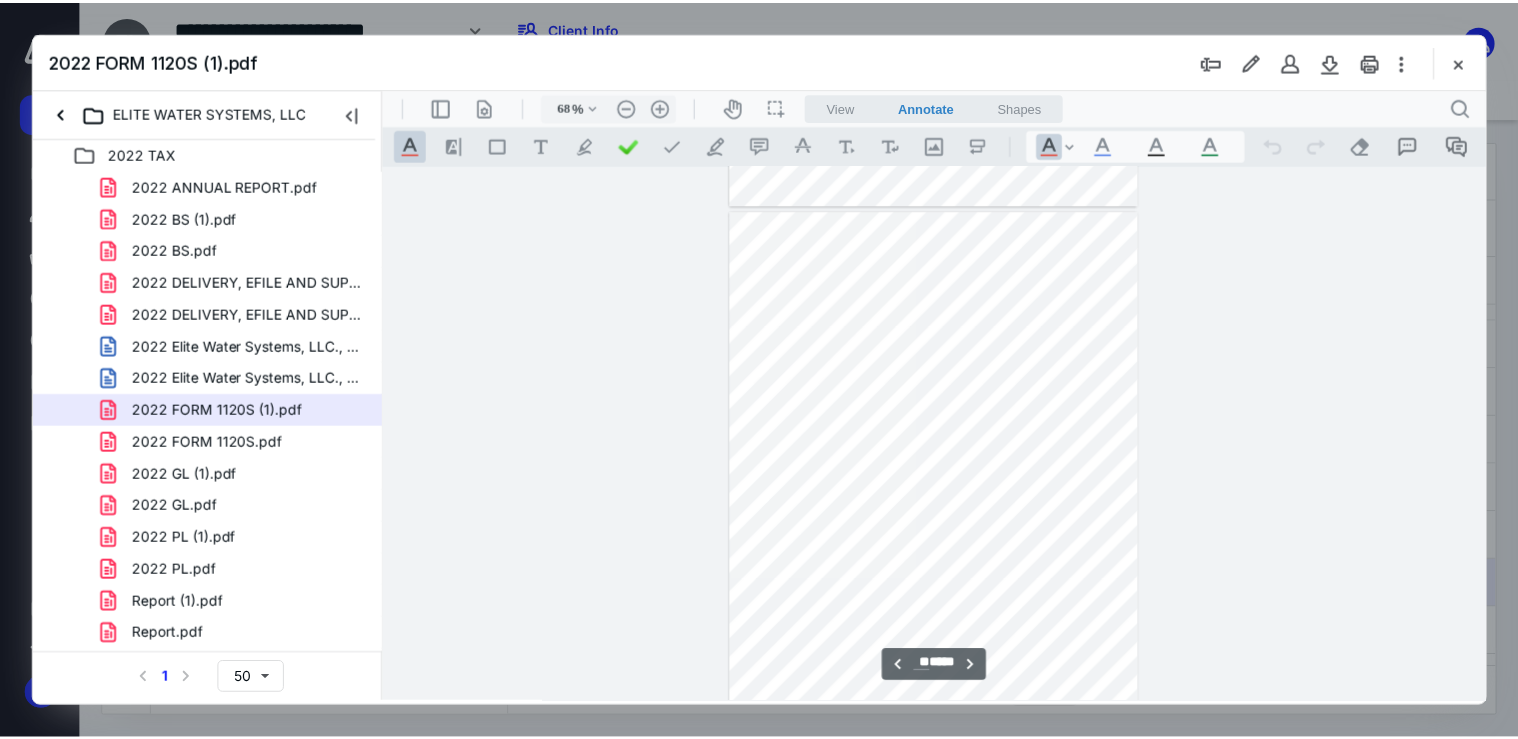 scroll, scrollTop: 11039, scrollLeft: 0, axis: vertical 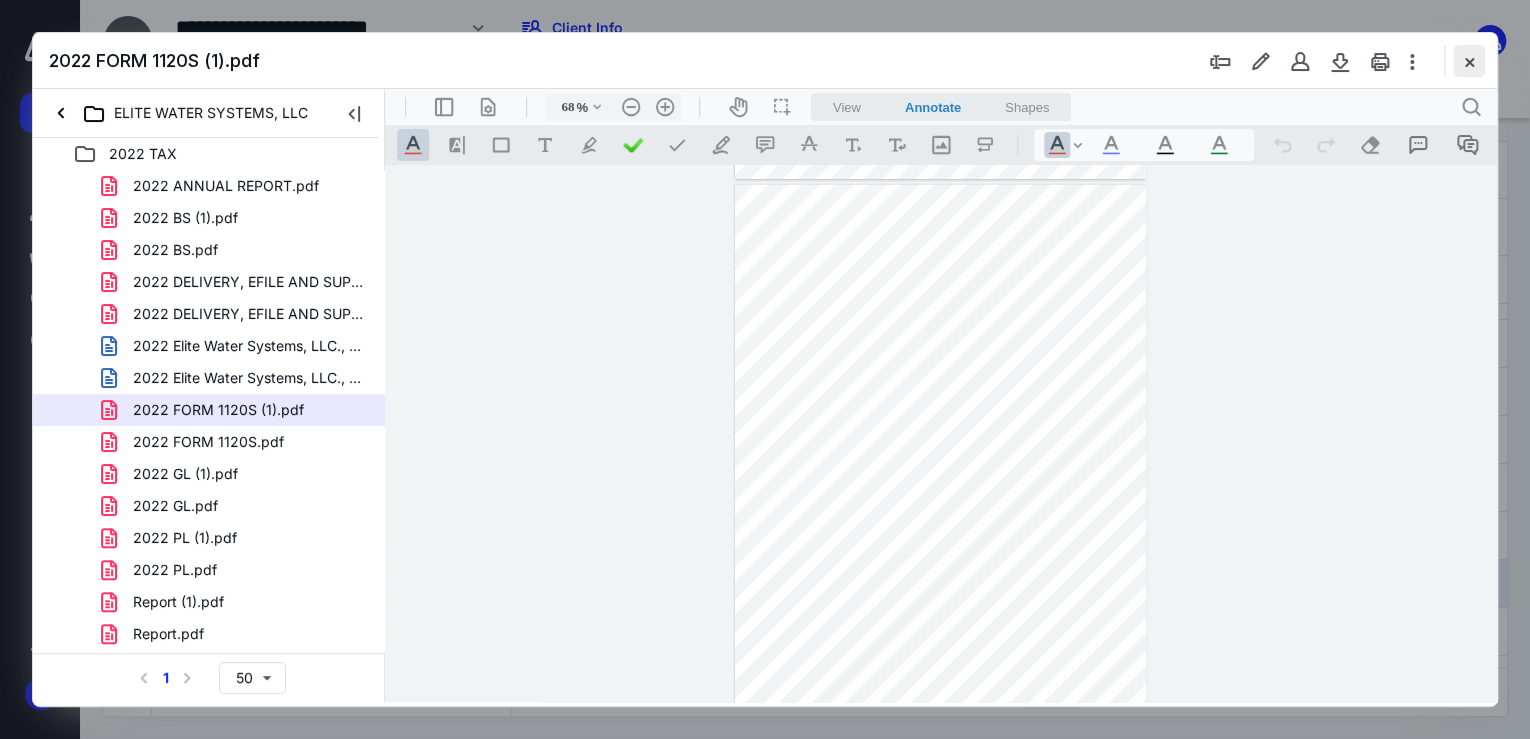 click at bounding box center (1469, 61) 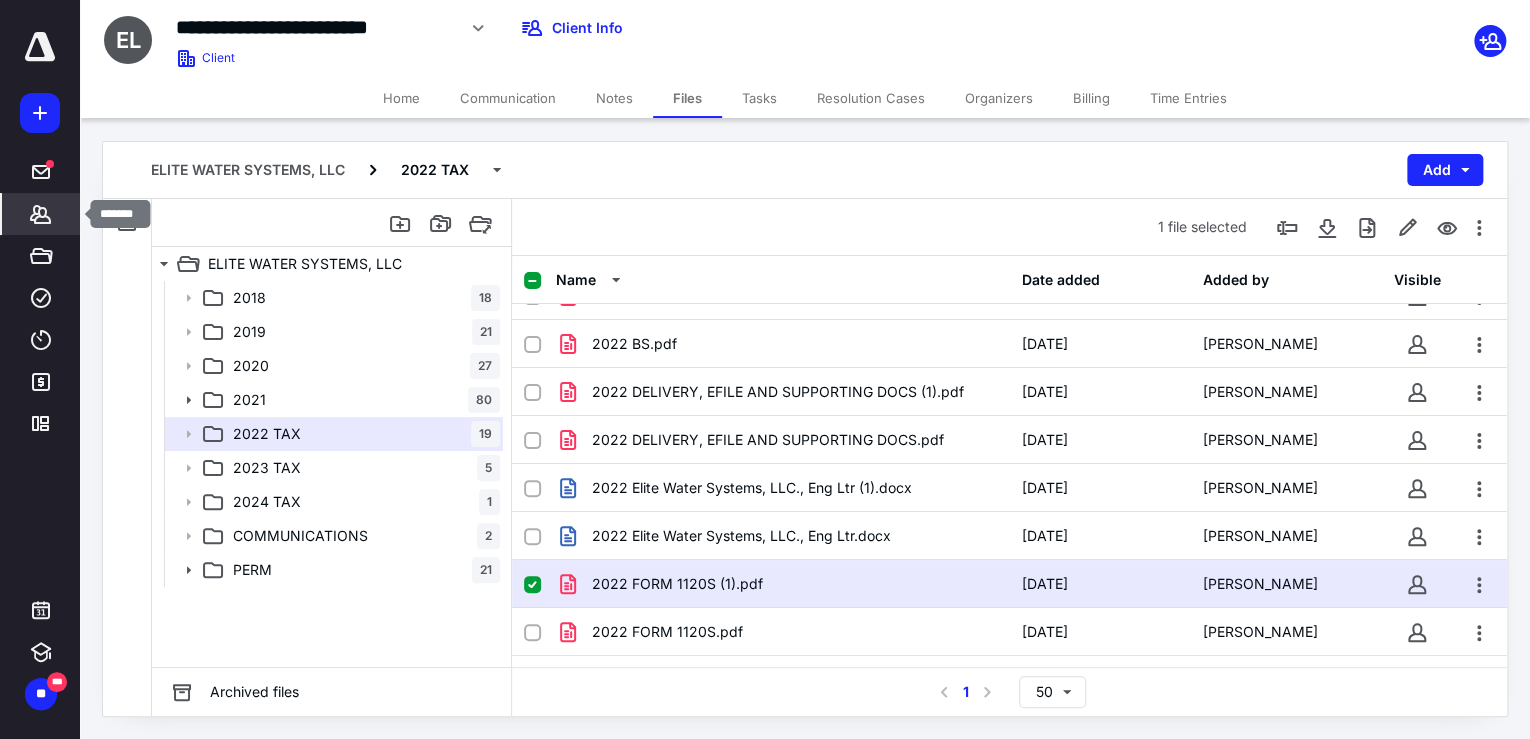 click 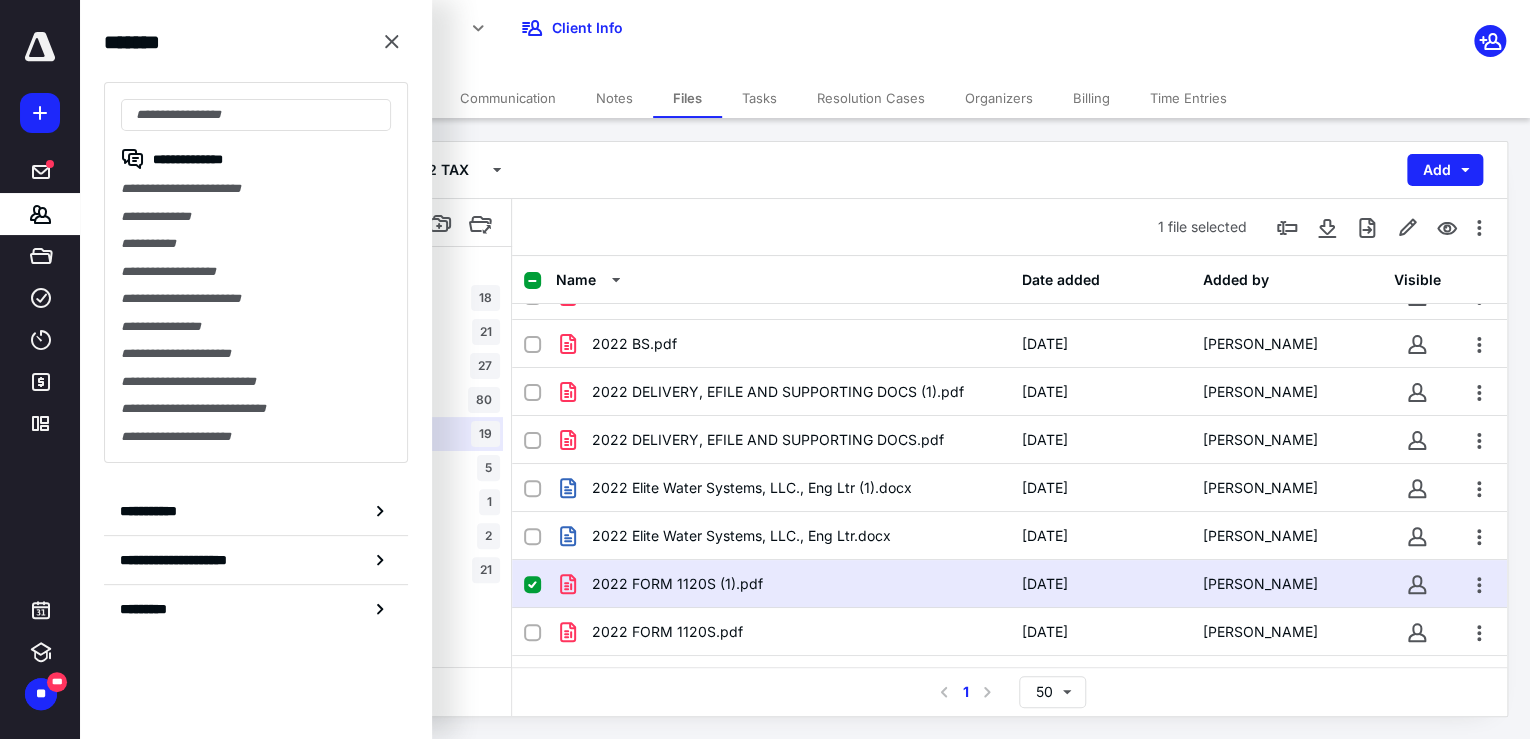 click on "**********" at bounding box center (256, 217) 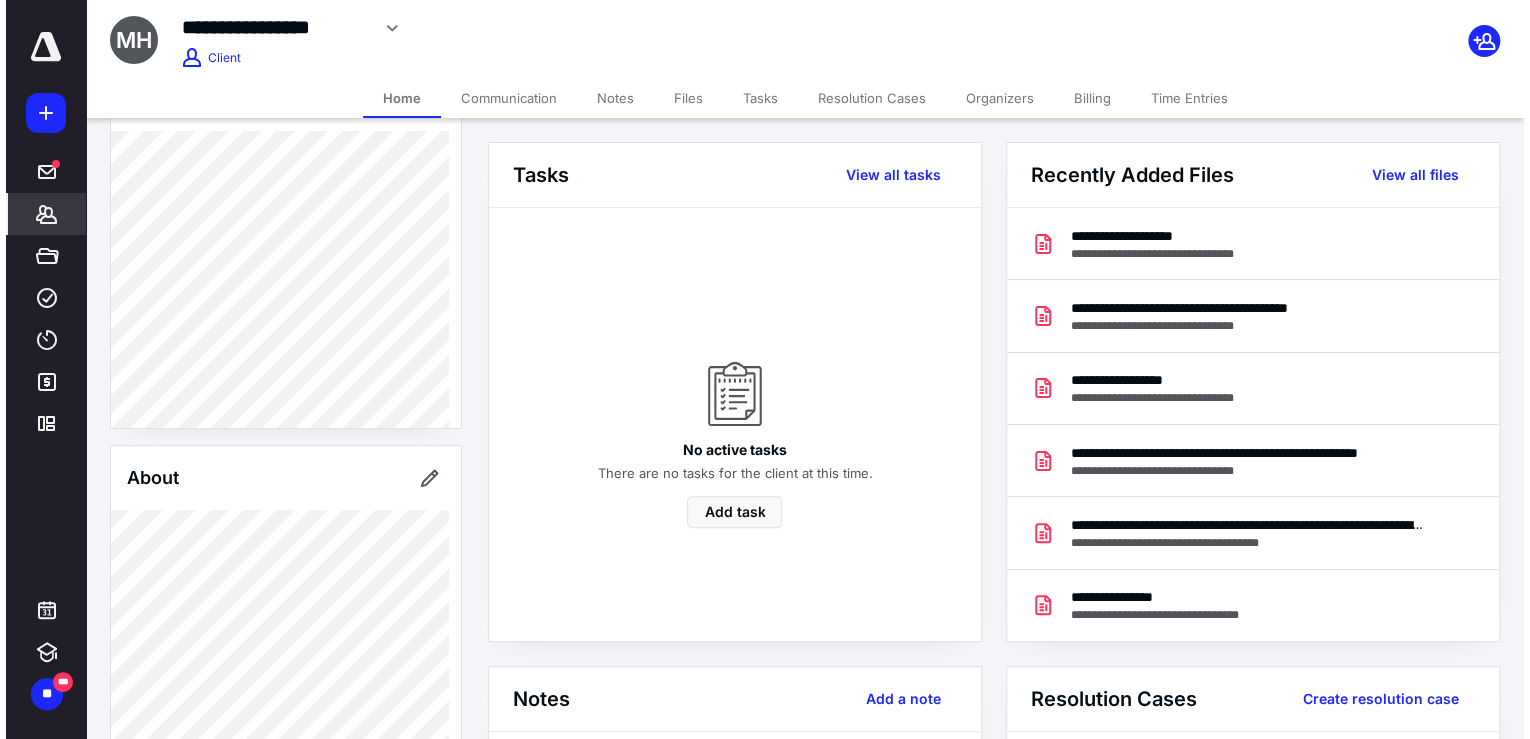 scroll, scrollTop: 160, scrollLeft: 0, axis: vertical 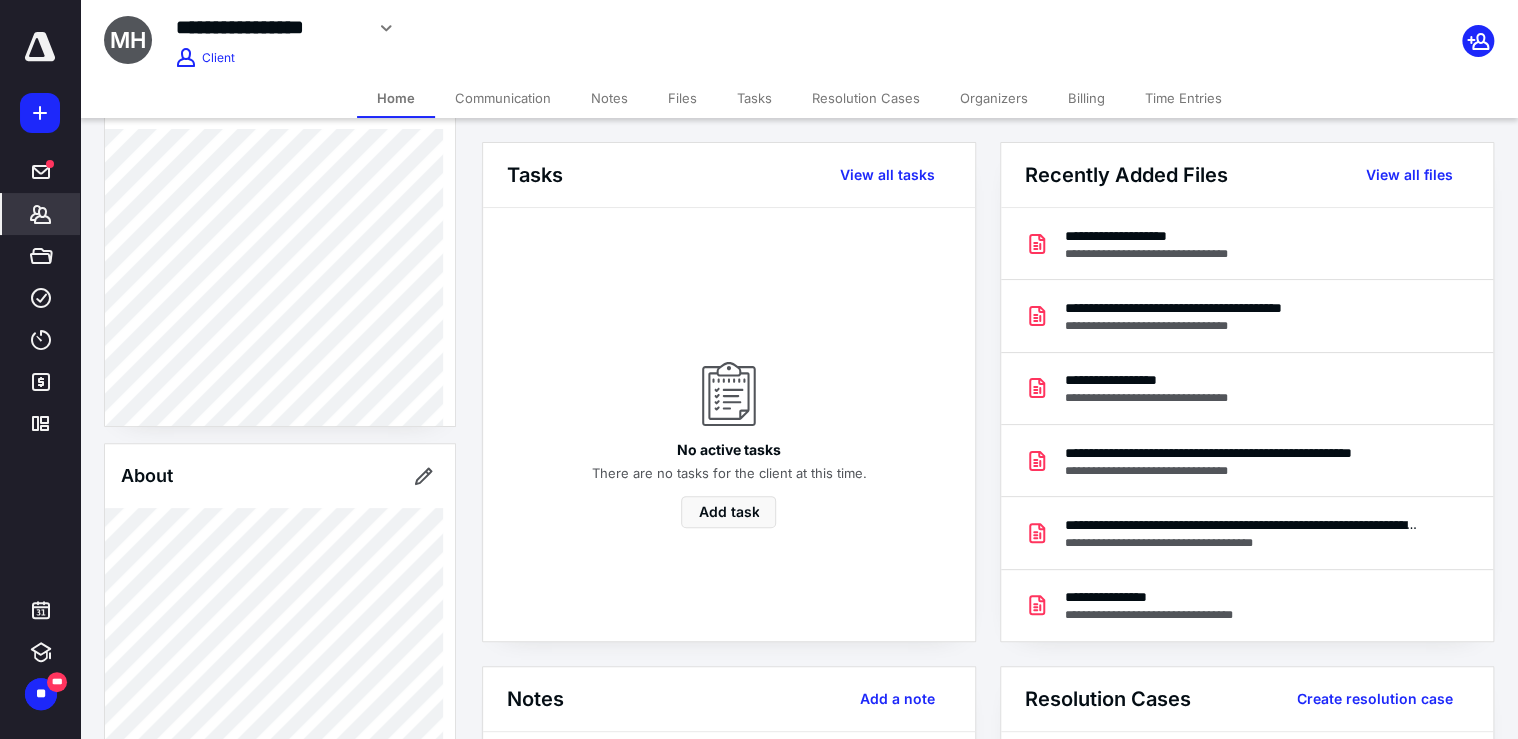 click on "*******" at bounding box center [41, 214] 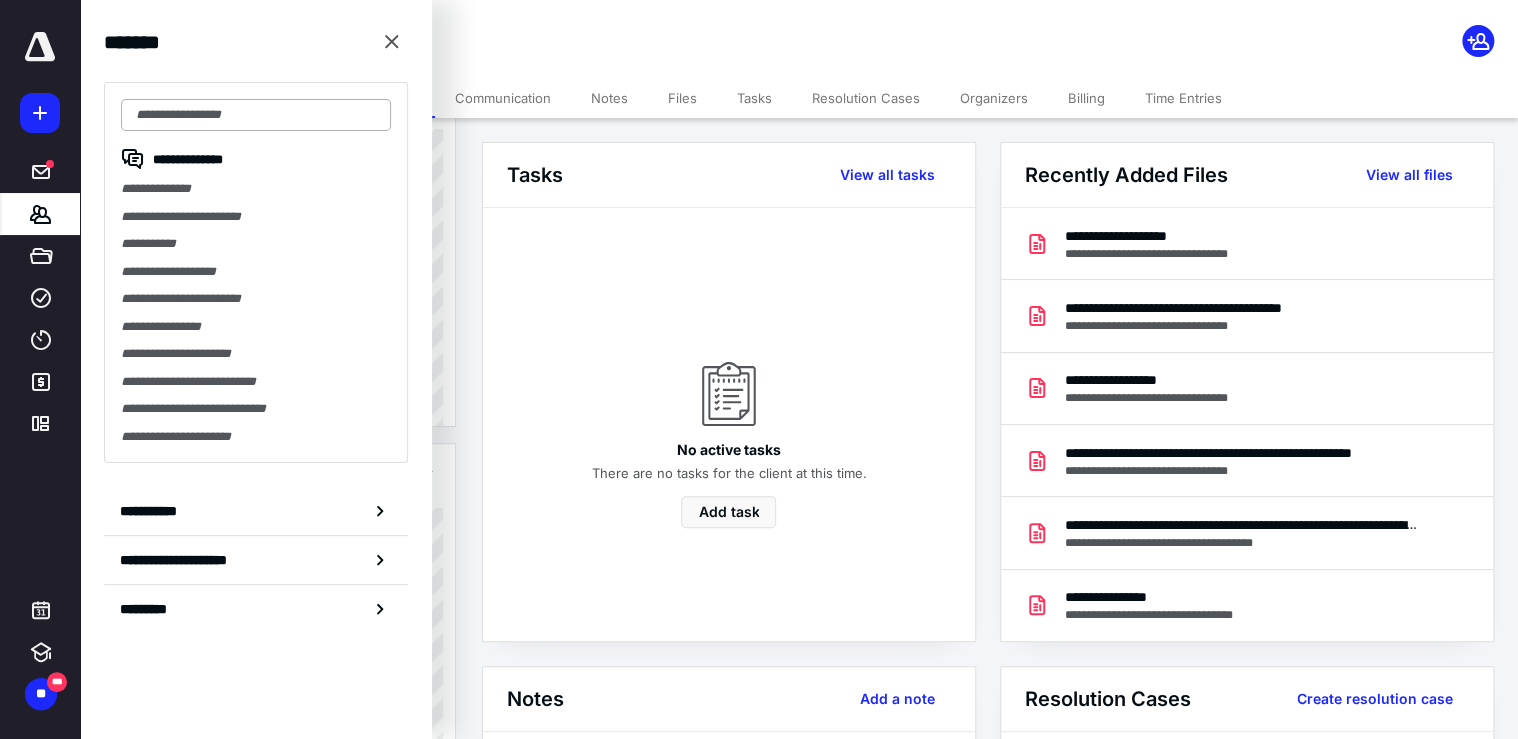 click at bounding box center (256, 115) 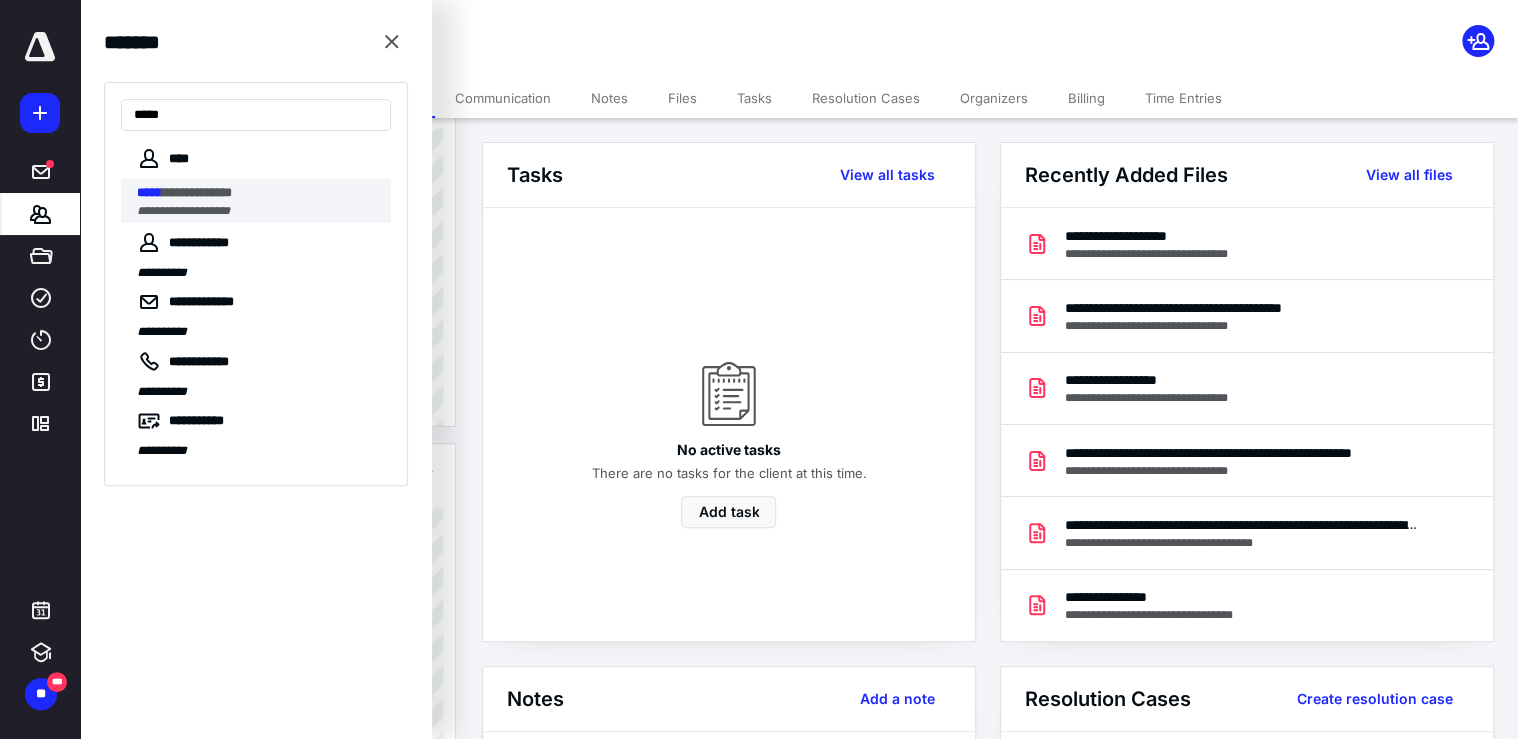type on "*****" 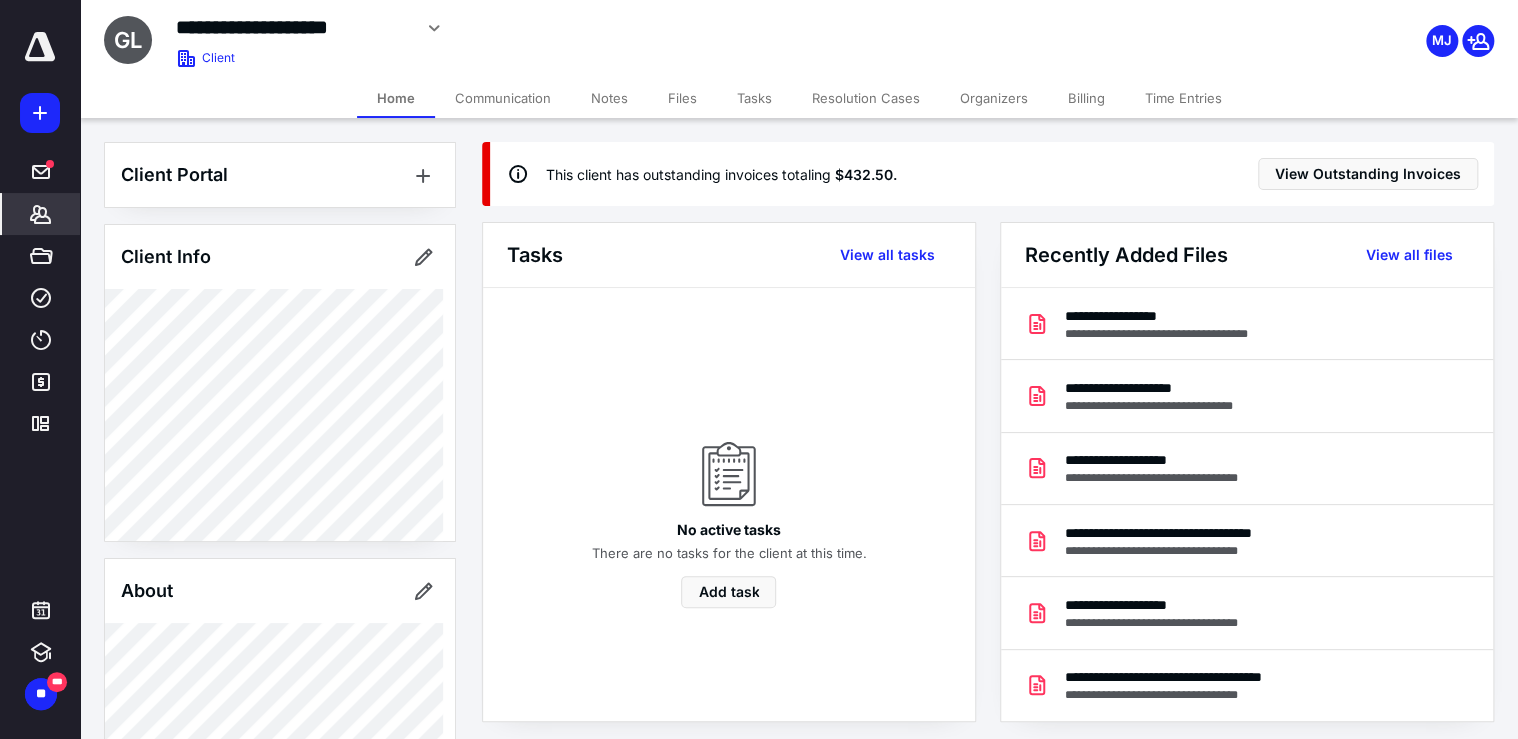 click on "Files" at bounding box center [682, 98] 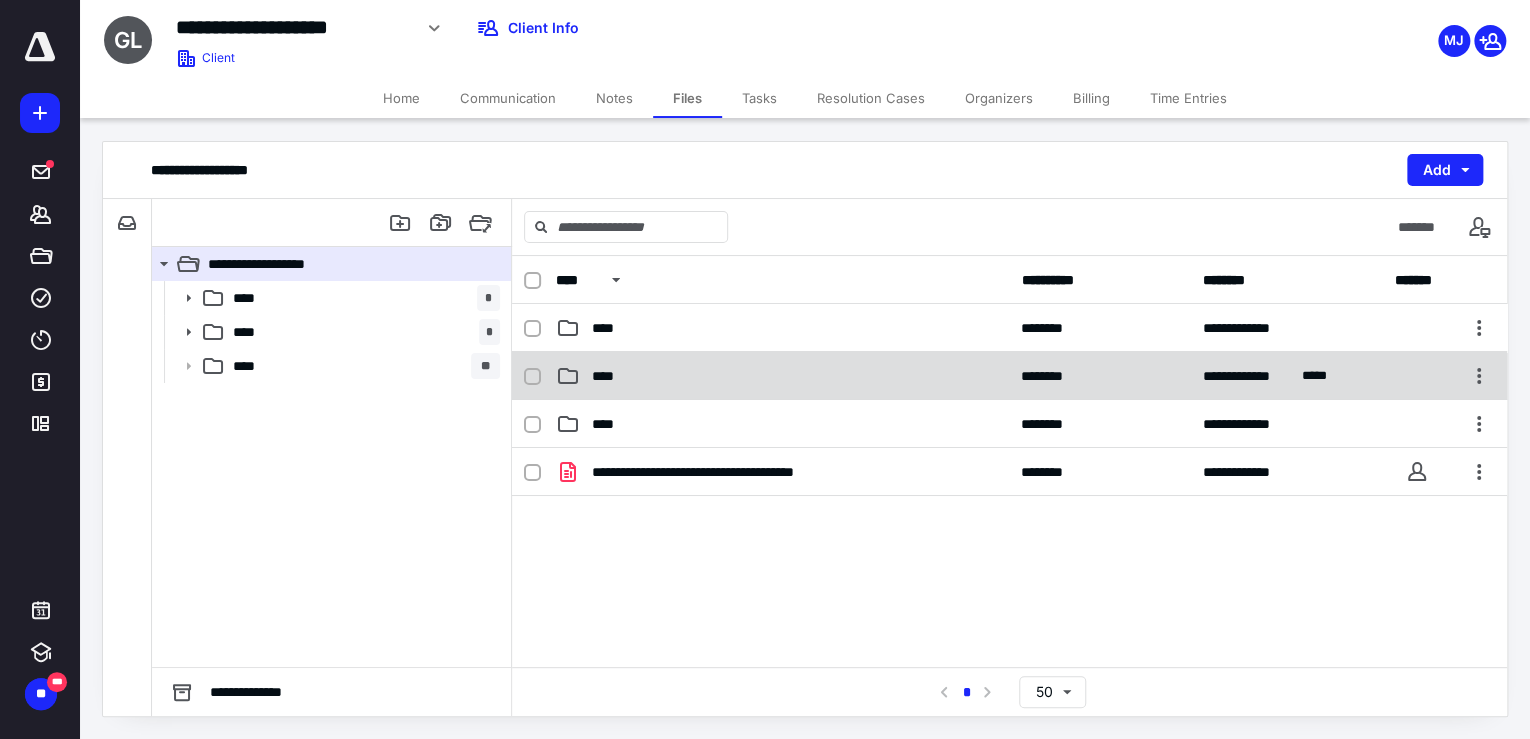 click on "****" at bounding box center [782, 376] 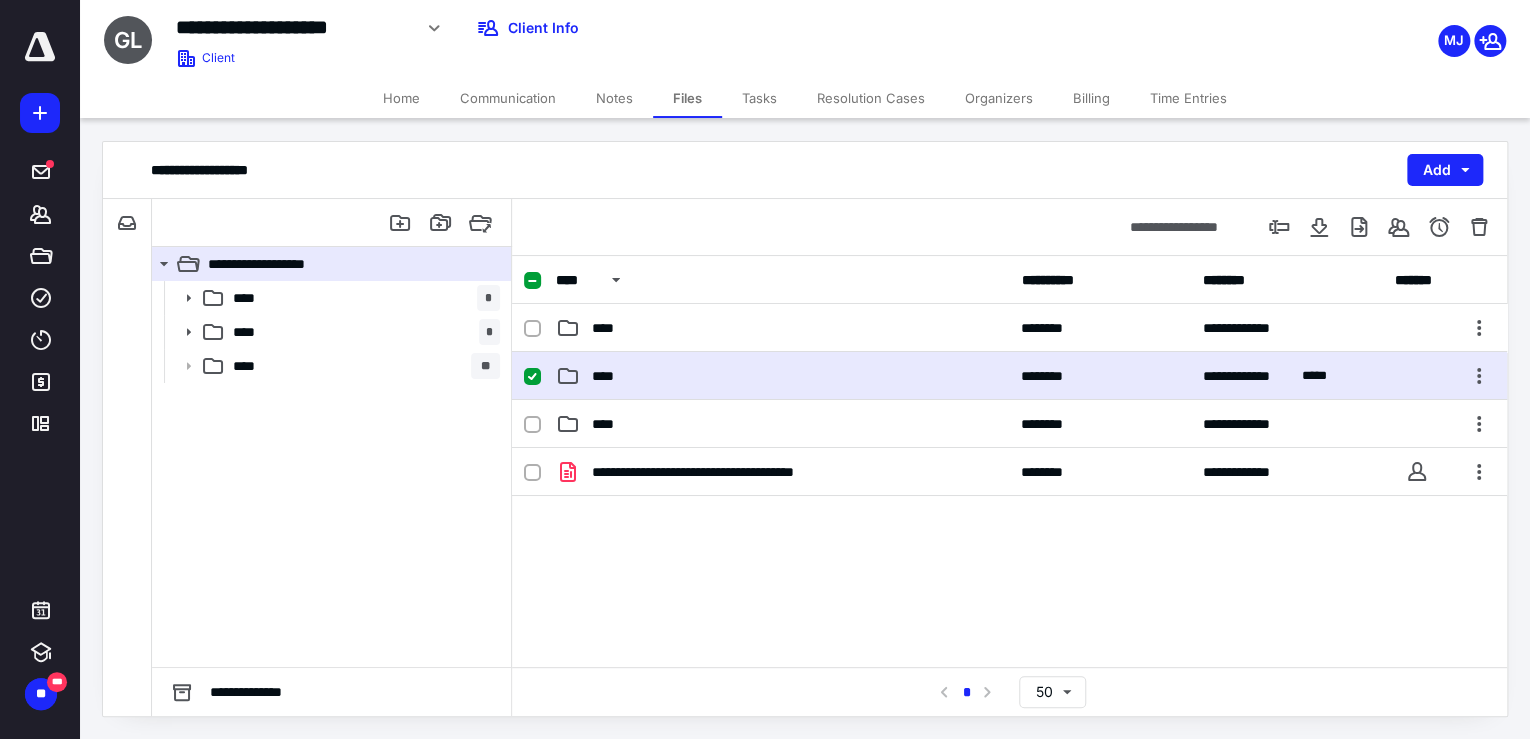 click on "****" at bounding box center (782, 376) 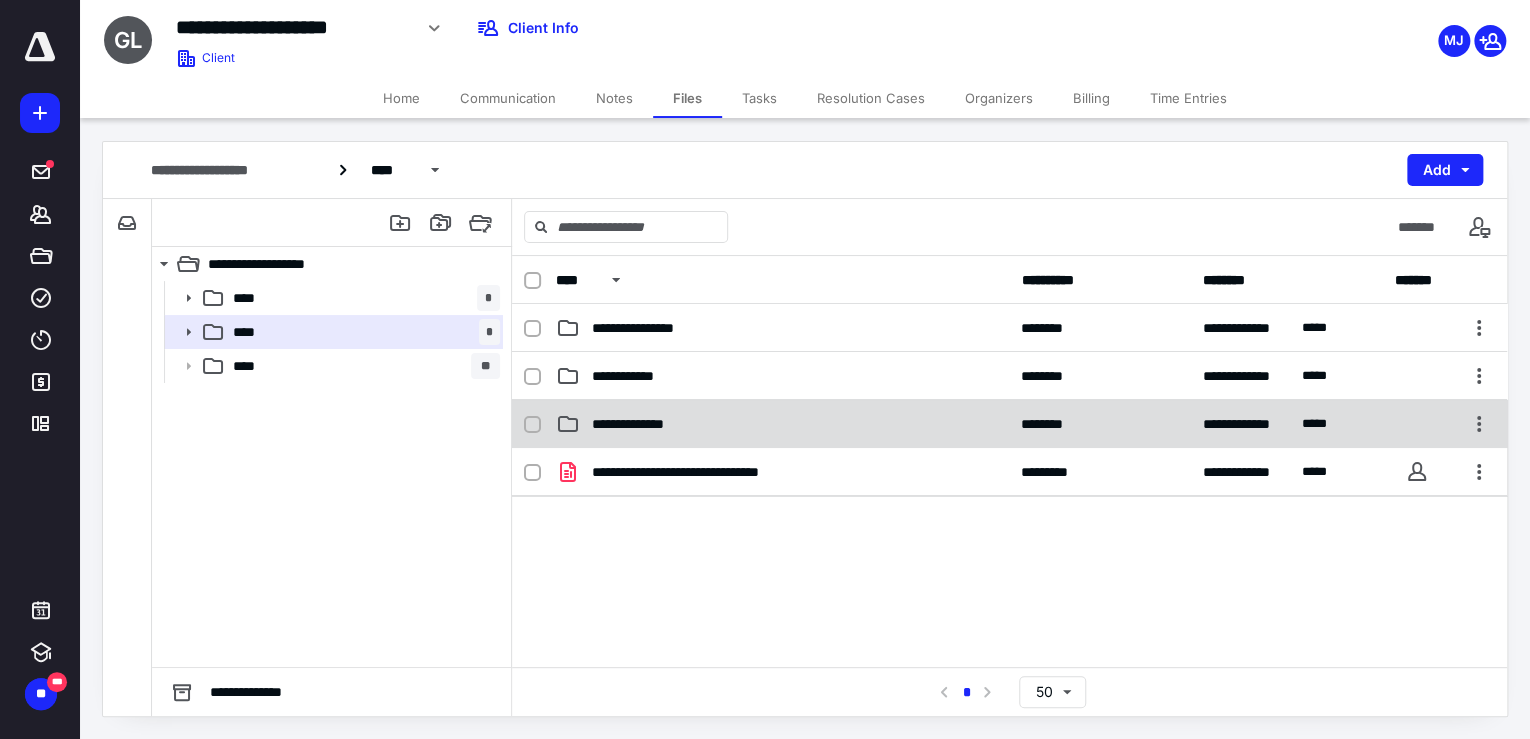 click on "**********" at bounding box center (782, 424) 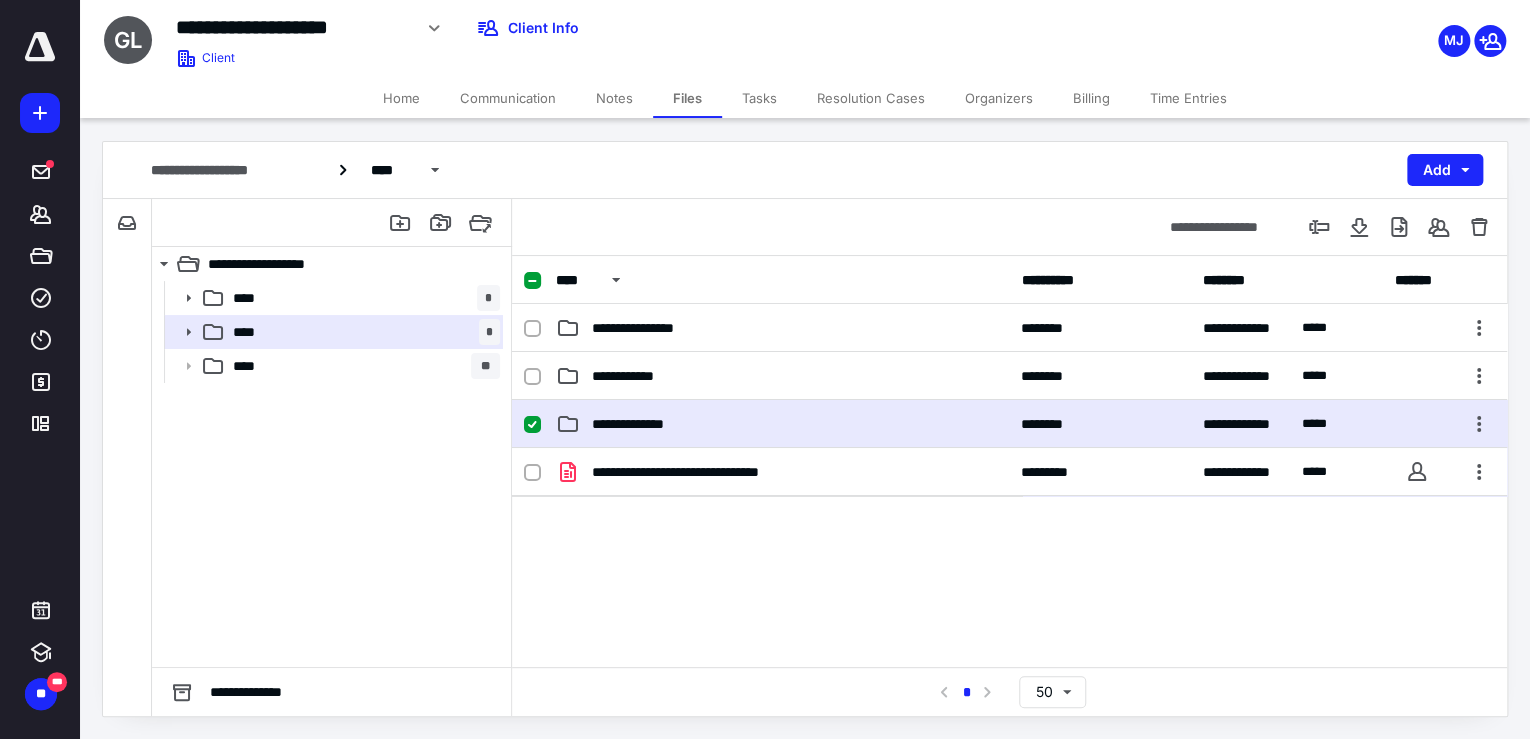 click on "**********" at bounding box center (782, 424) 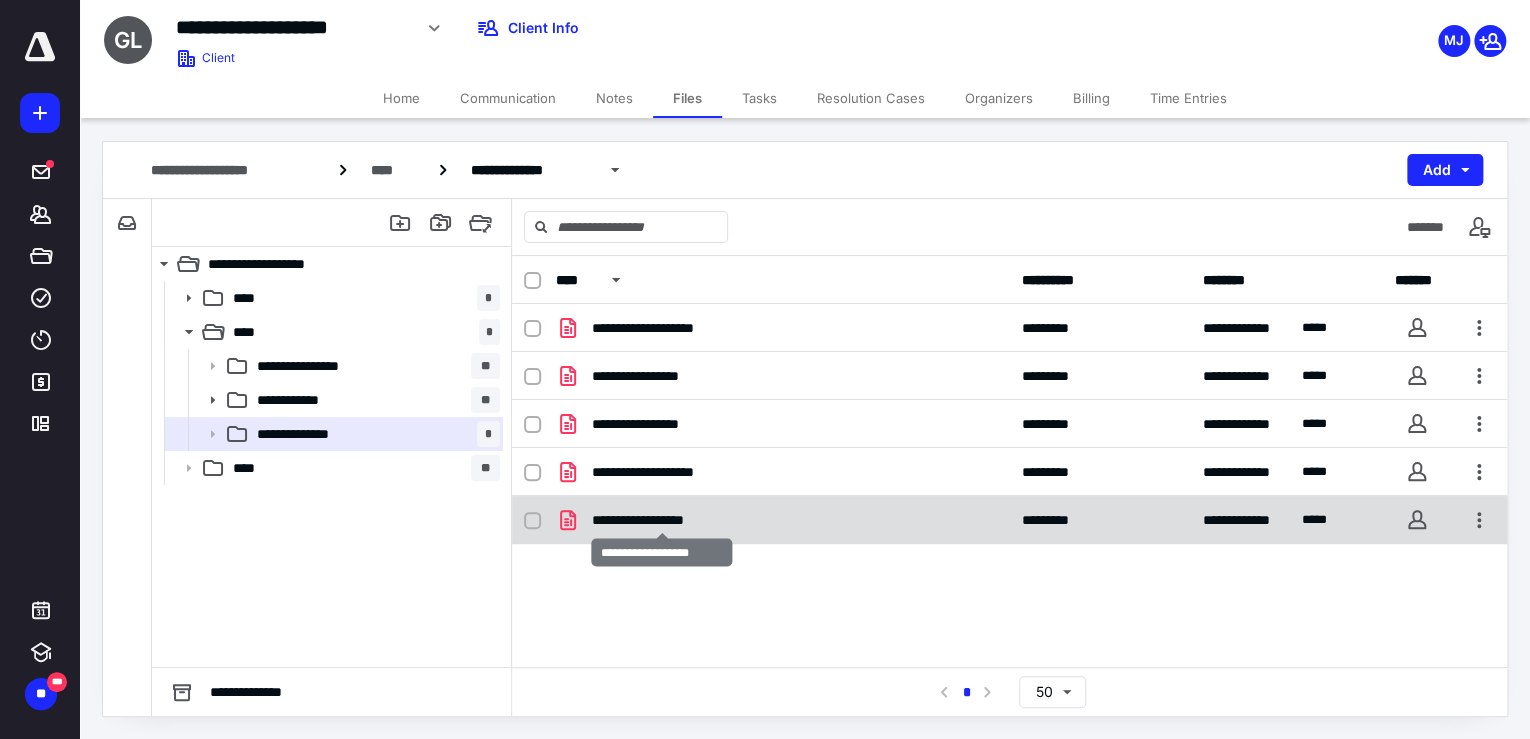click on "**********" at bounding box center [662, 520] 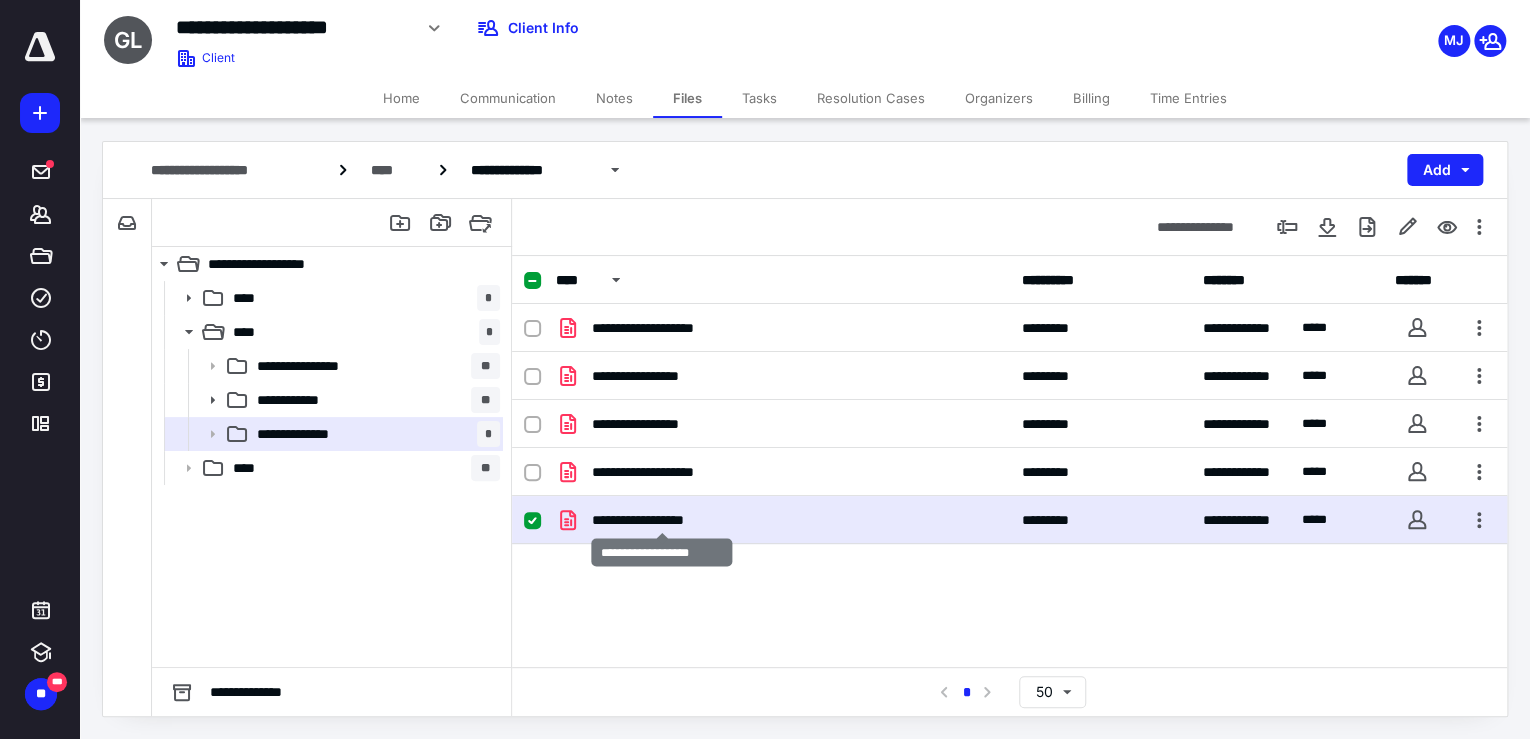 click on "**********" at bounding box center [662, 520] 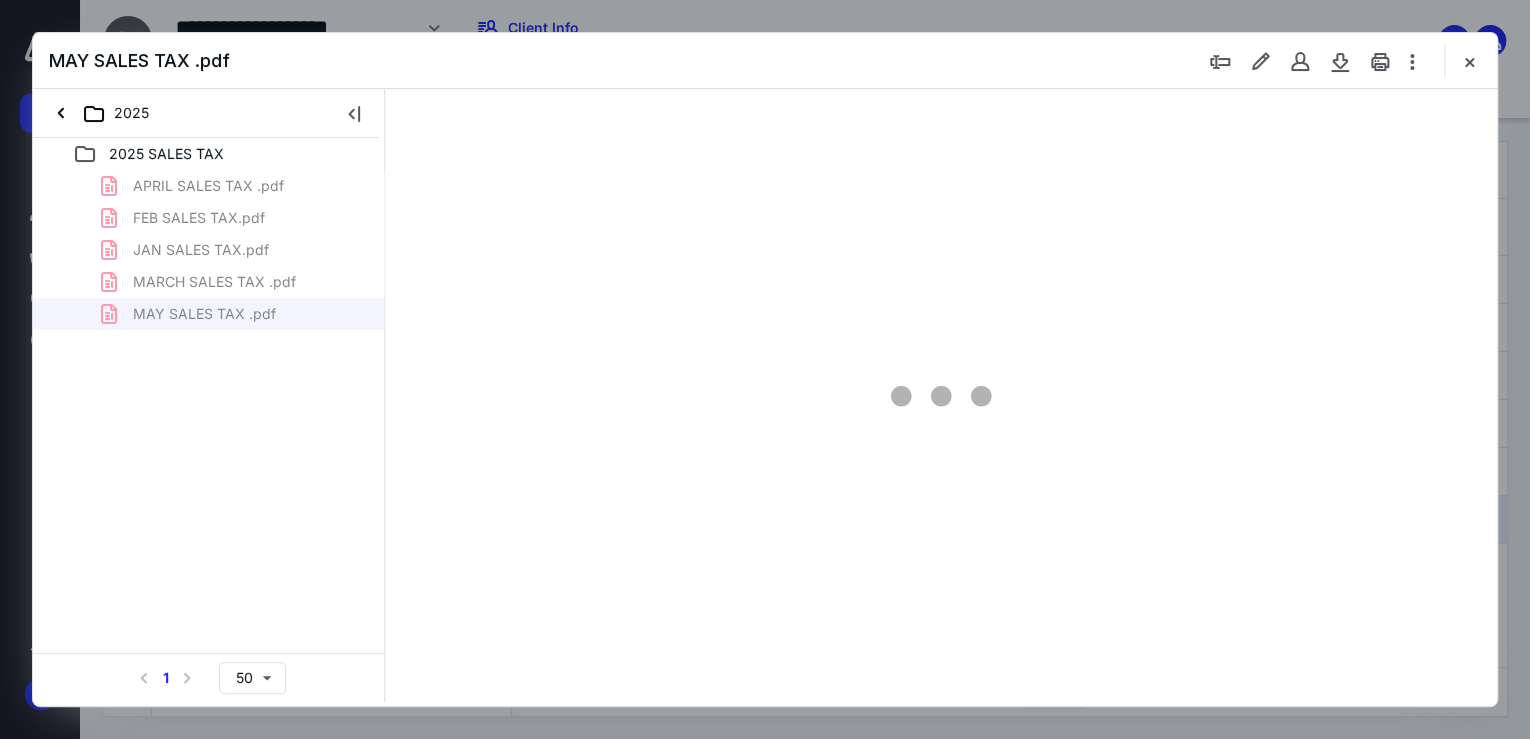 scroll, scrollTop: 0, scrollLeft: 0, axis: both 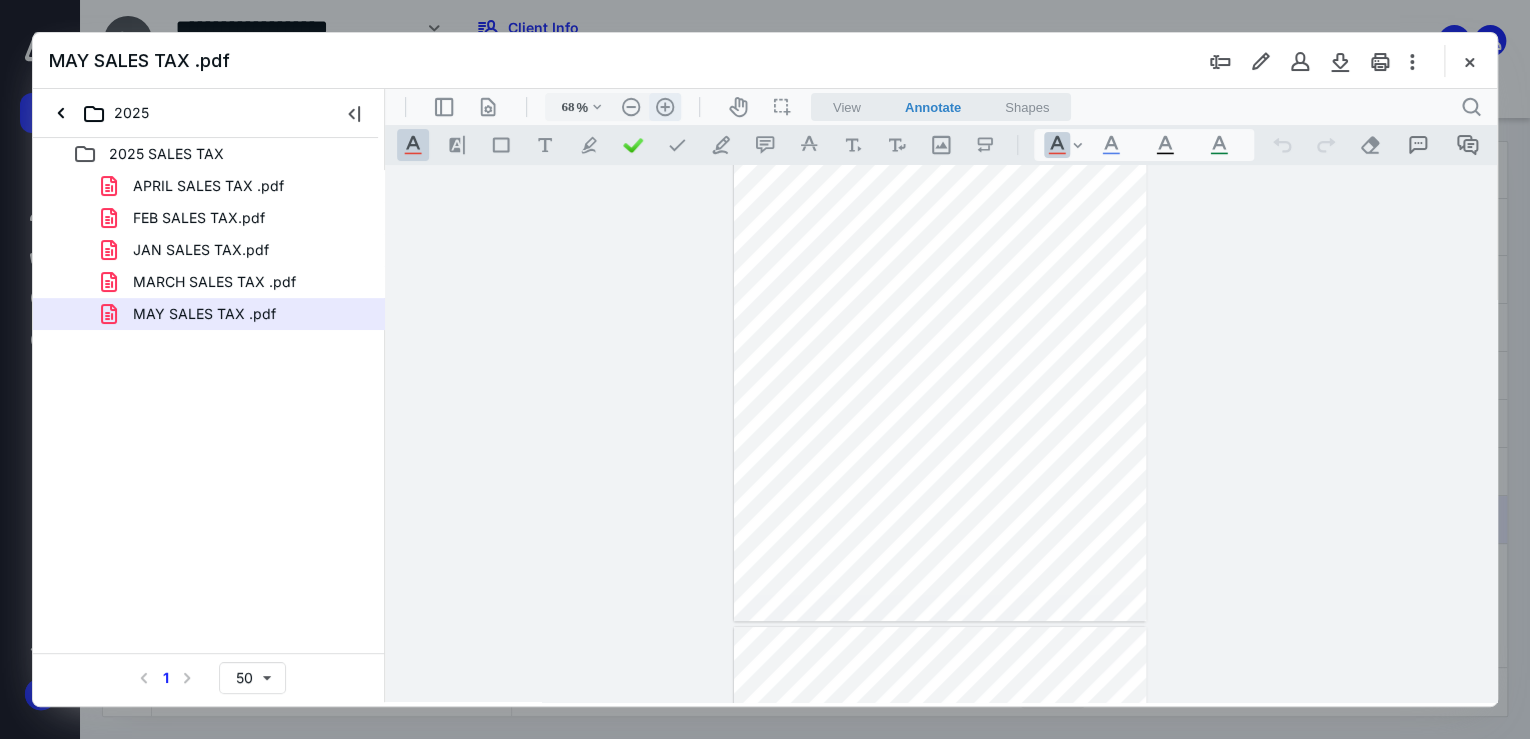 click on ".cls-1{fill:#abb0c4;} icon - header - zoom - in - line" at bounding box center [665, 107] 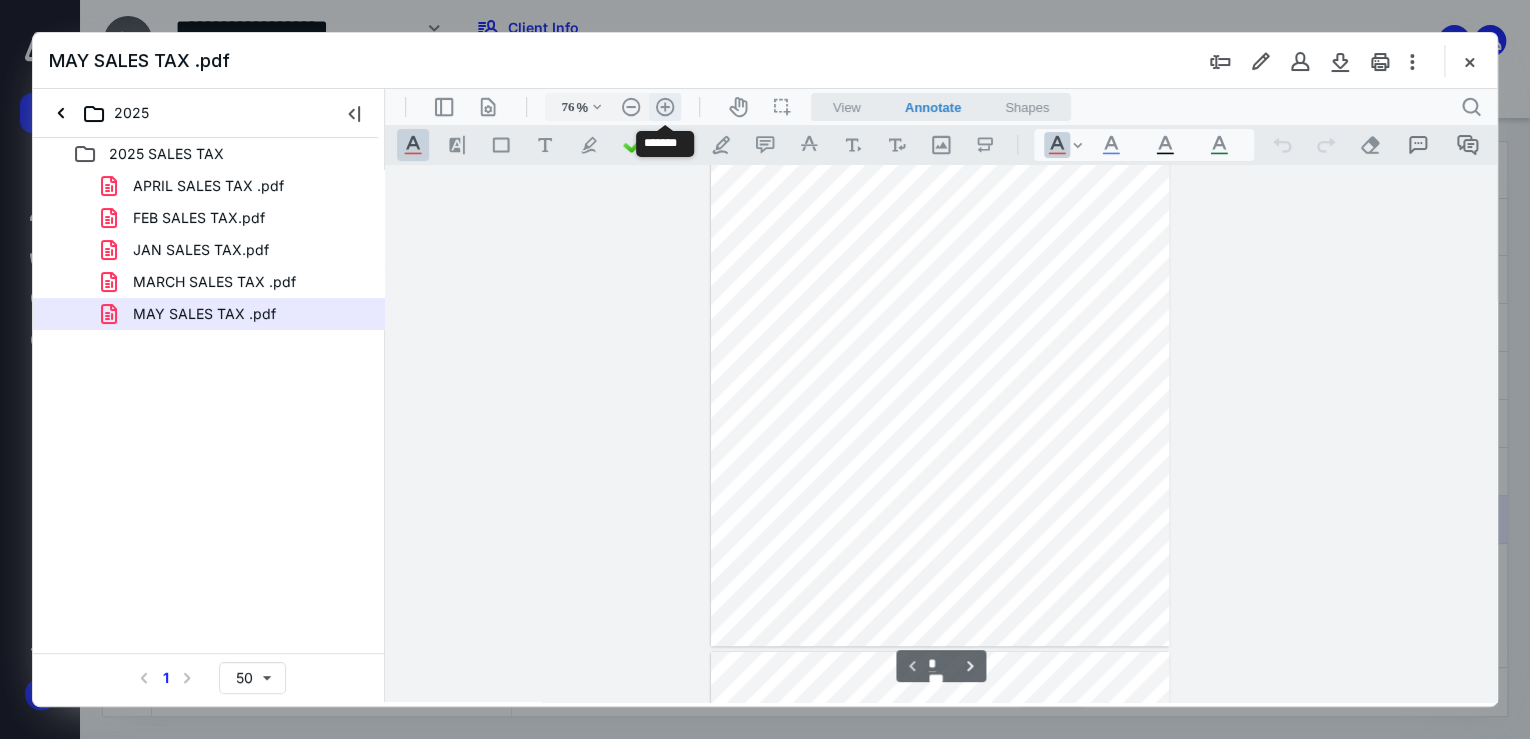 click on ".cls-1{fill:#abb0c4;} icon - header - zoom - in - line" at bounding box center [665, 107] 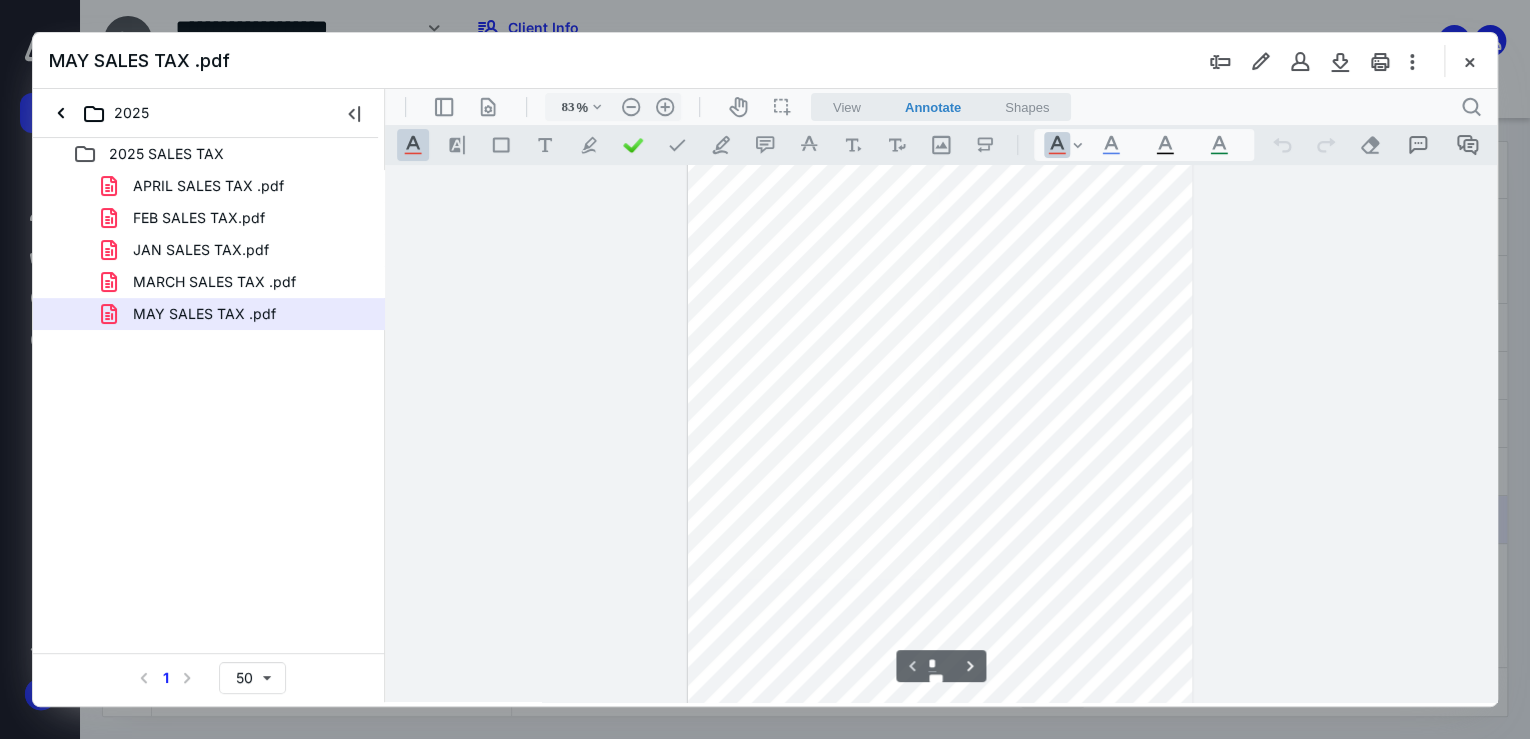 scroll, scrollTop: 68, scrollLeft: 0, axis: vertical 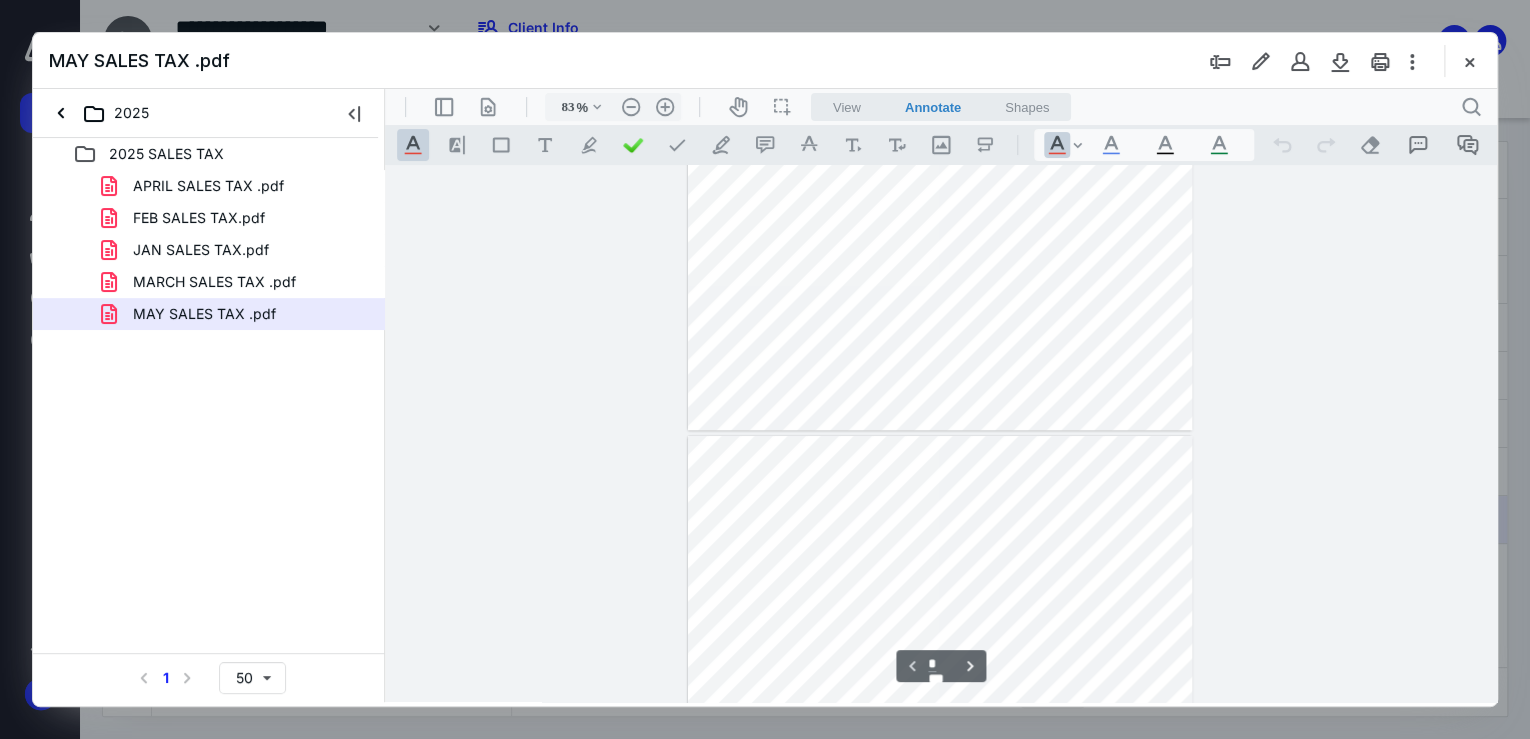 type on "*" 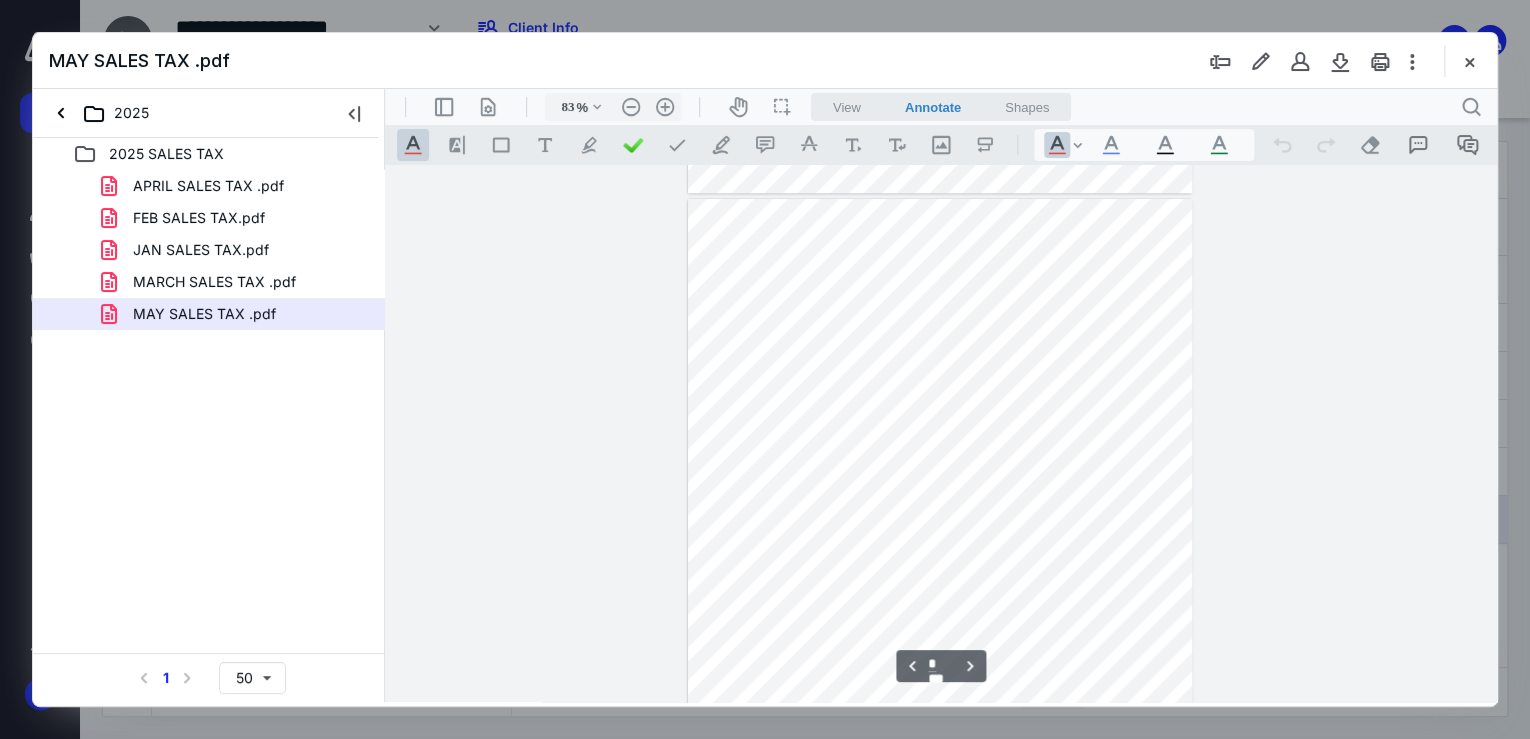 scroll, scrollTop: 628, scrollLeft: 0, axis: vertical 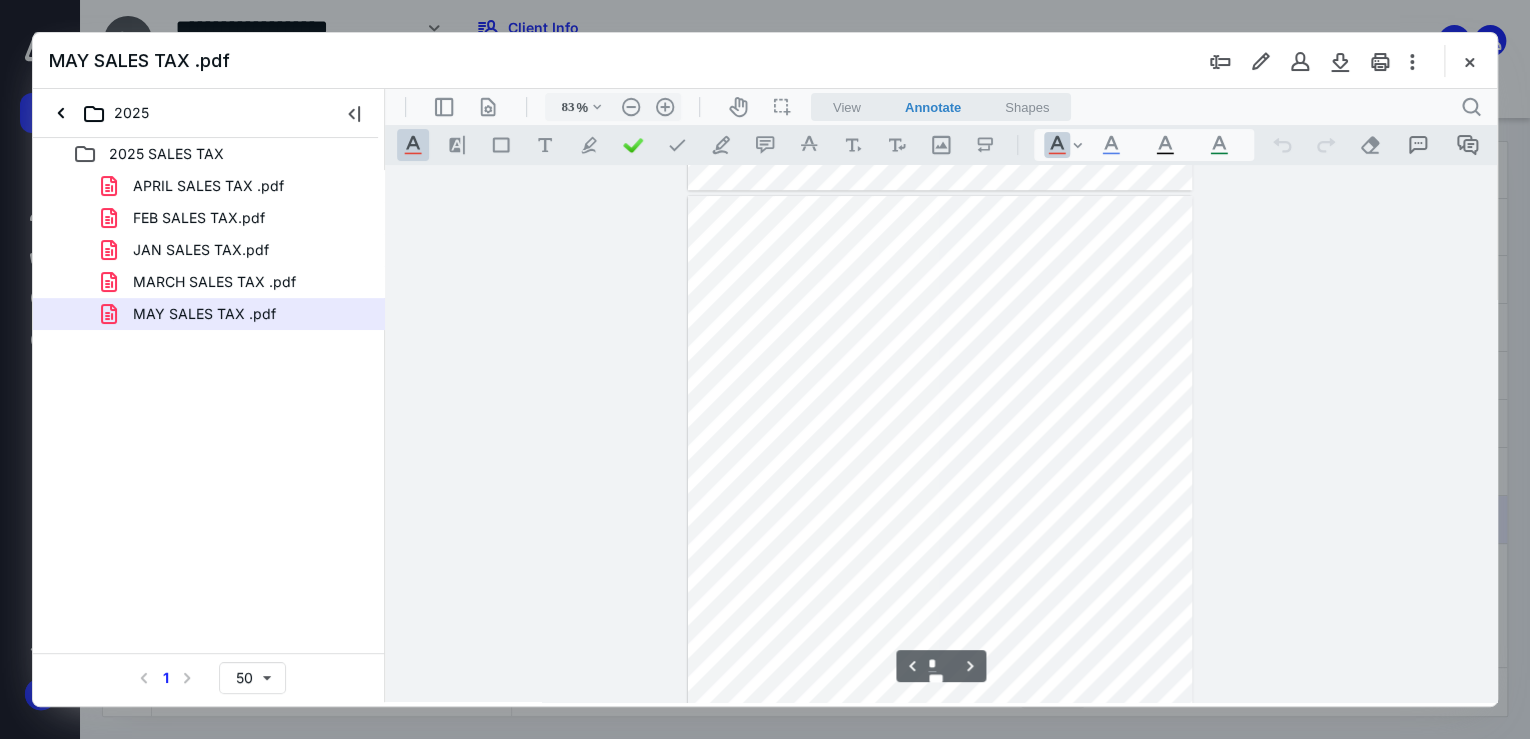 type 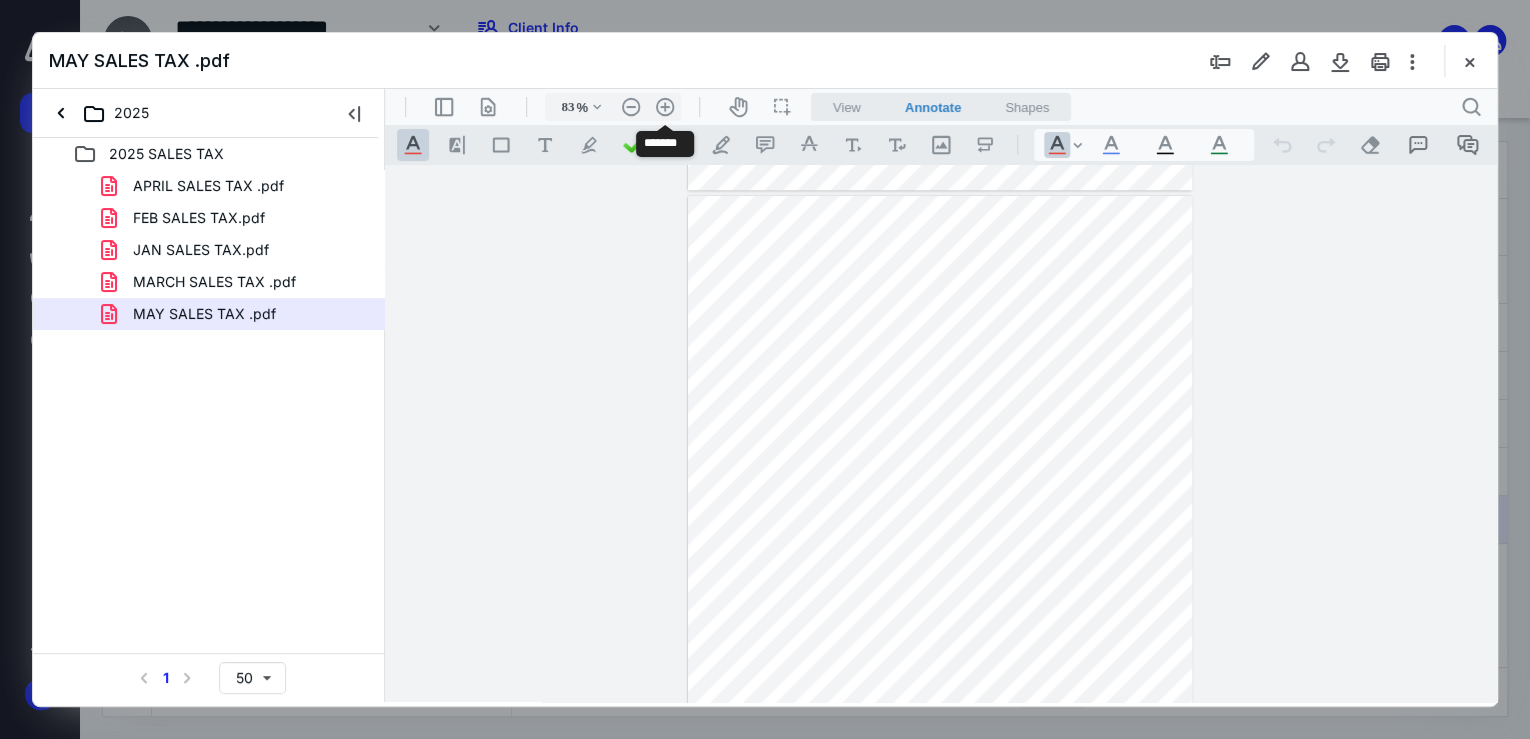 drag, startPoint x: 1479, startPoint y: 60, endPoint x: 1457, endPoint y: 45, distance: 26.627054 